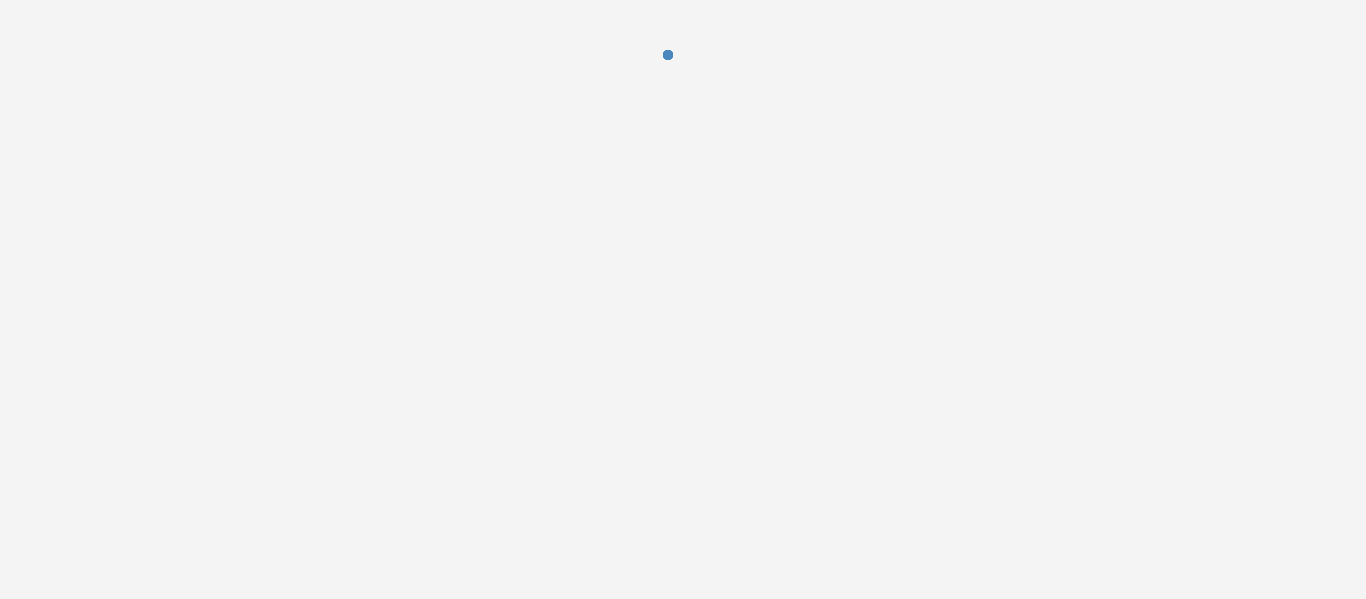 scroll, scrollTop: 0, scrollLeft: 0, axis: both 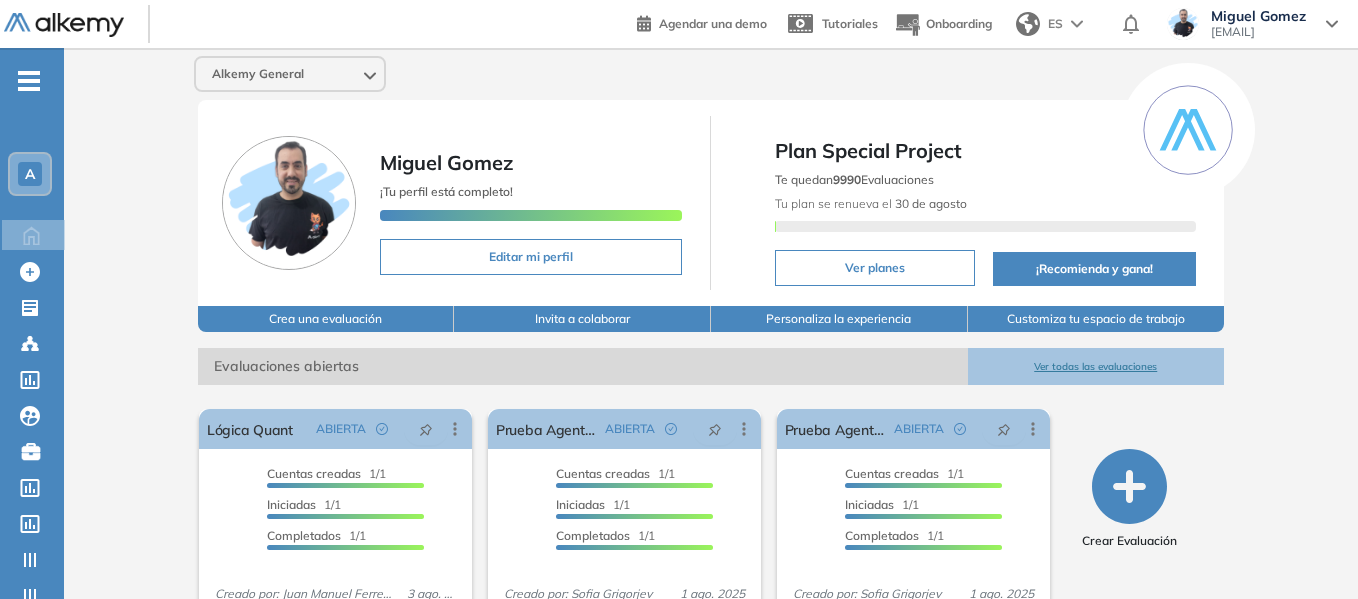 click on "A" at bounding box center [30, 174] 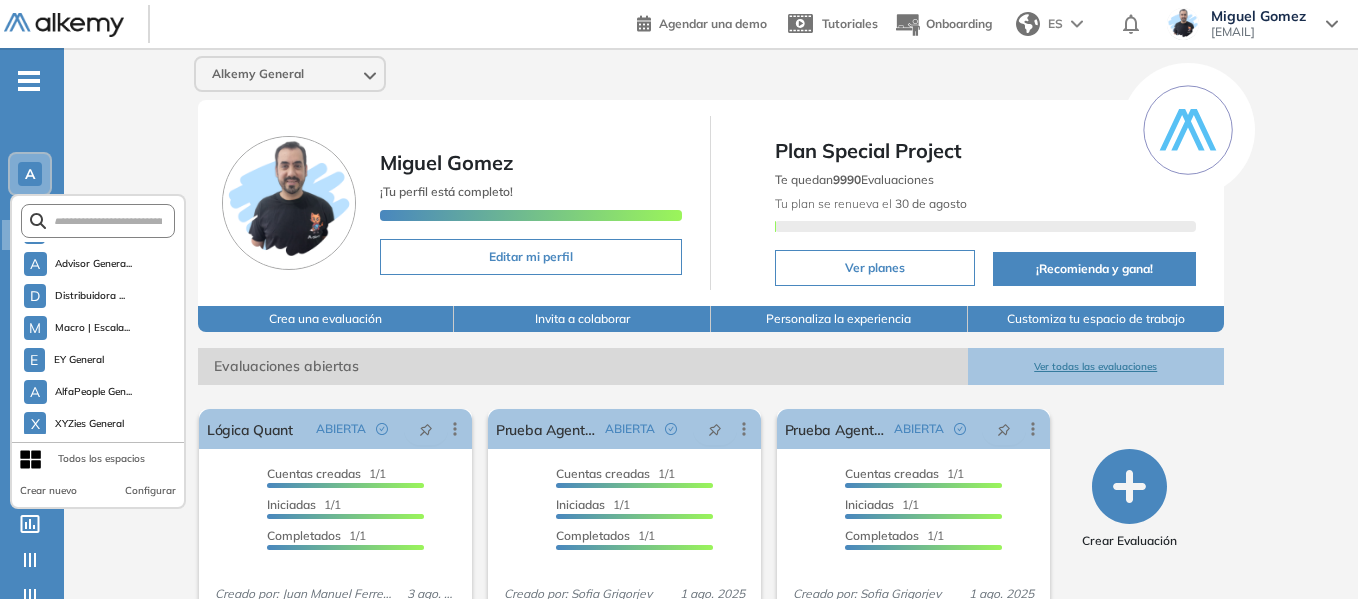 scroll, scrollTop: 5093, scrollLeft: 0, axis: vertical 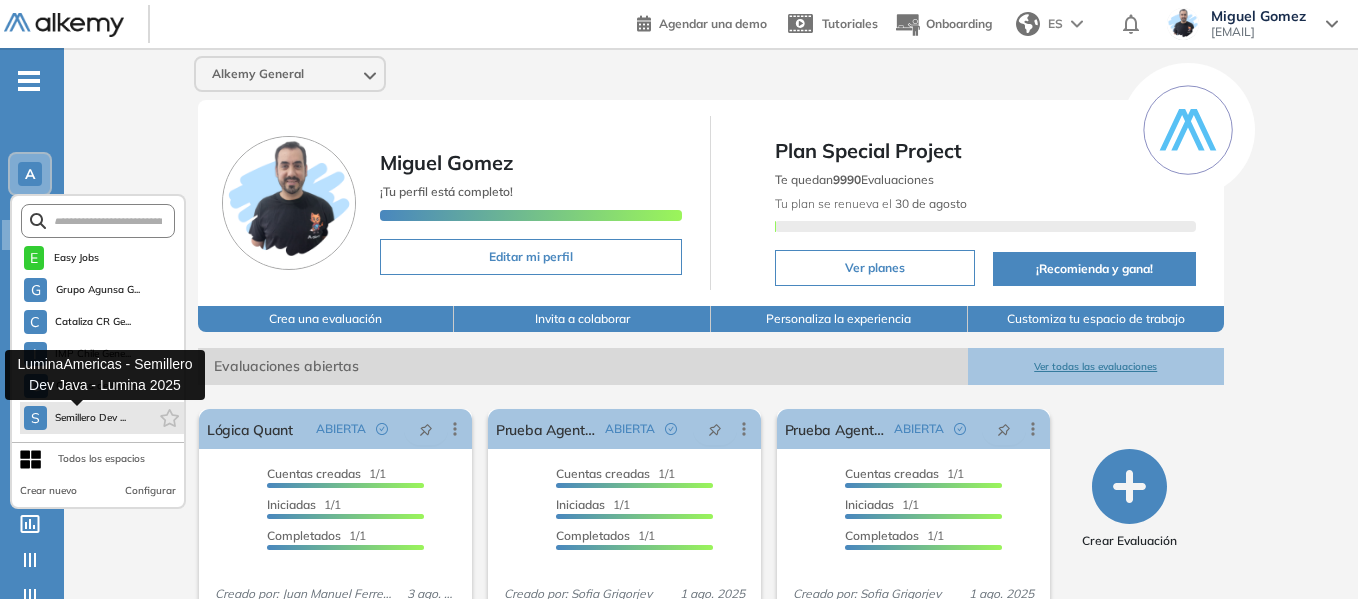 click on "Semillero Dev ..." at bounding box center (91, 418) 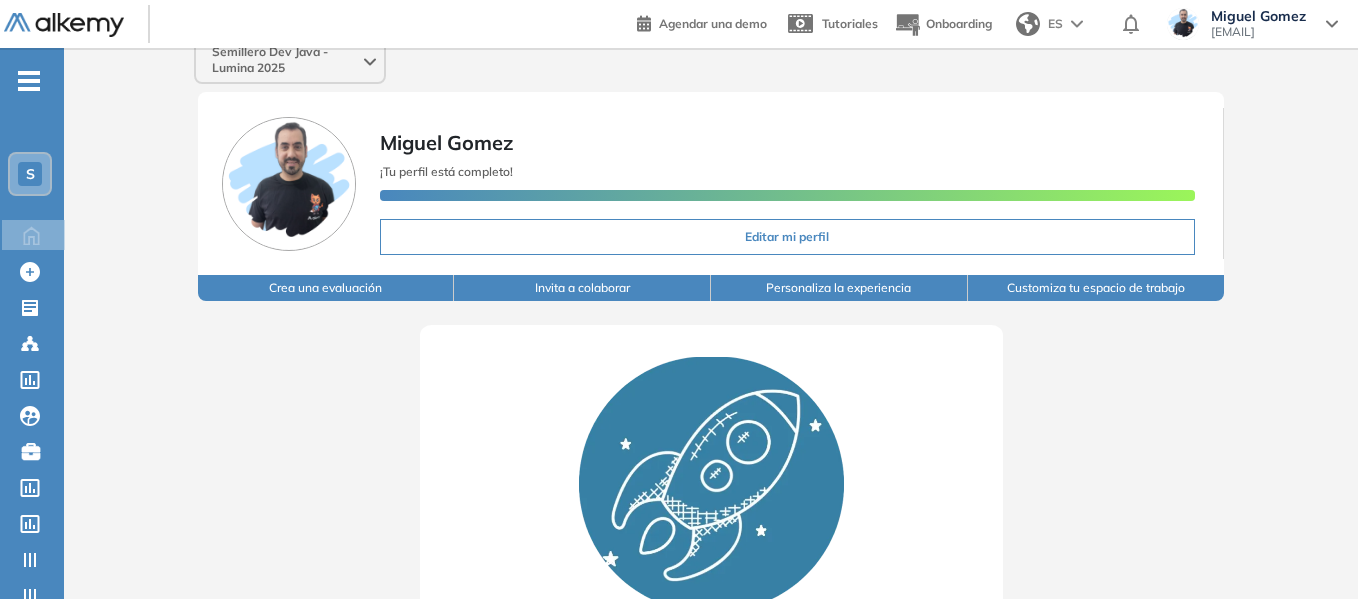 scroll, scrollTop: 0, scrollLeft: 0, axis: both 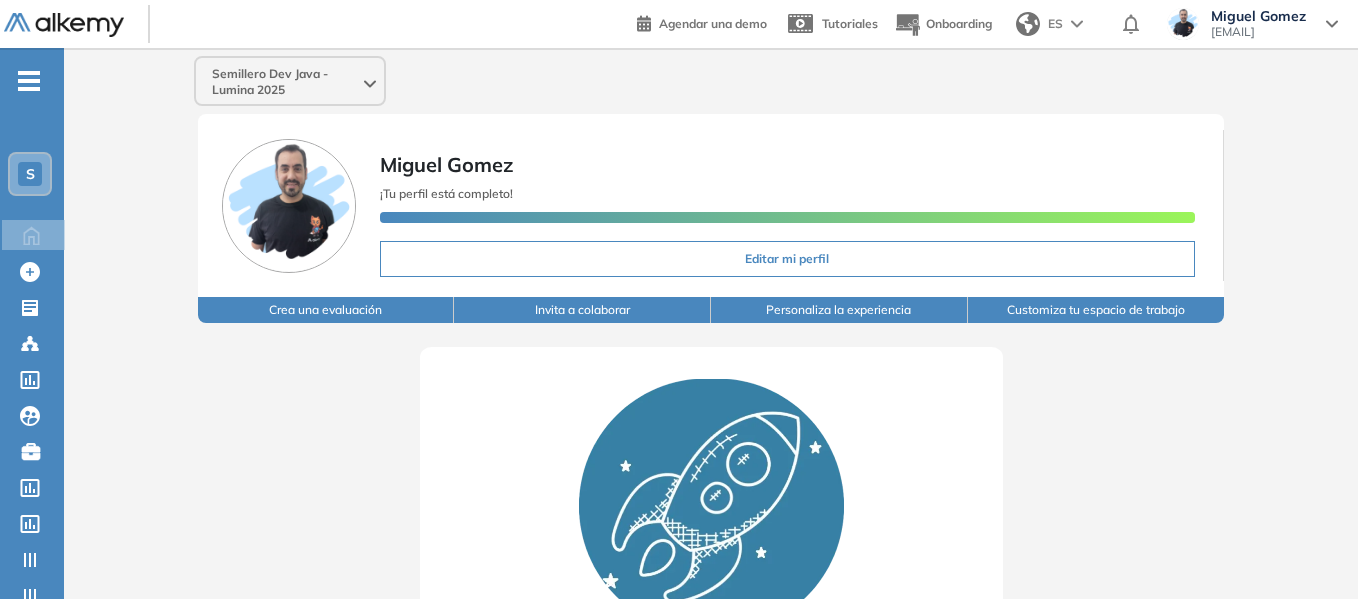 click on "S" at bounding box center [30, 174] 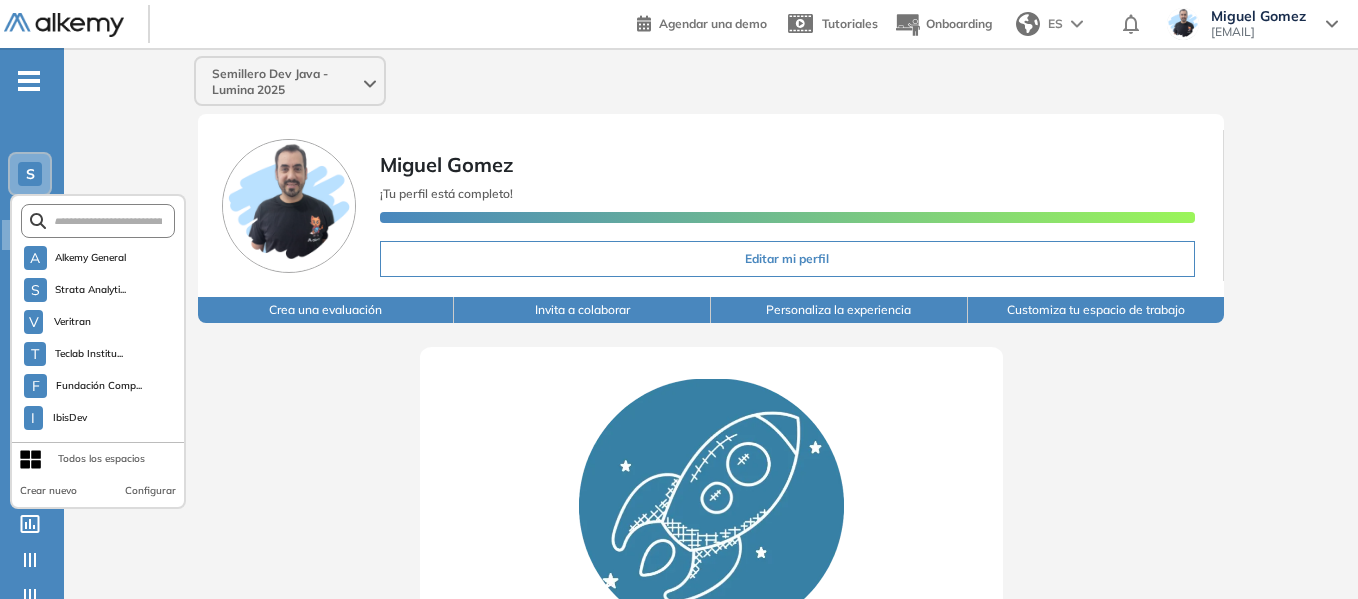 click at bounding box center [98, 221] 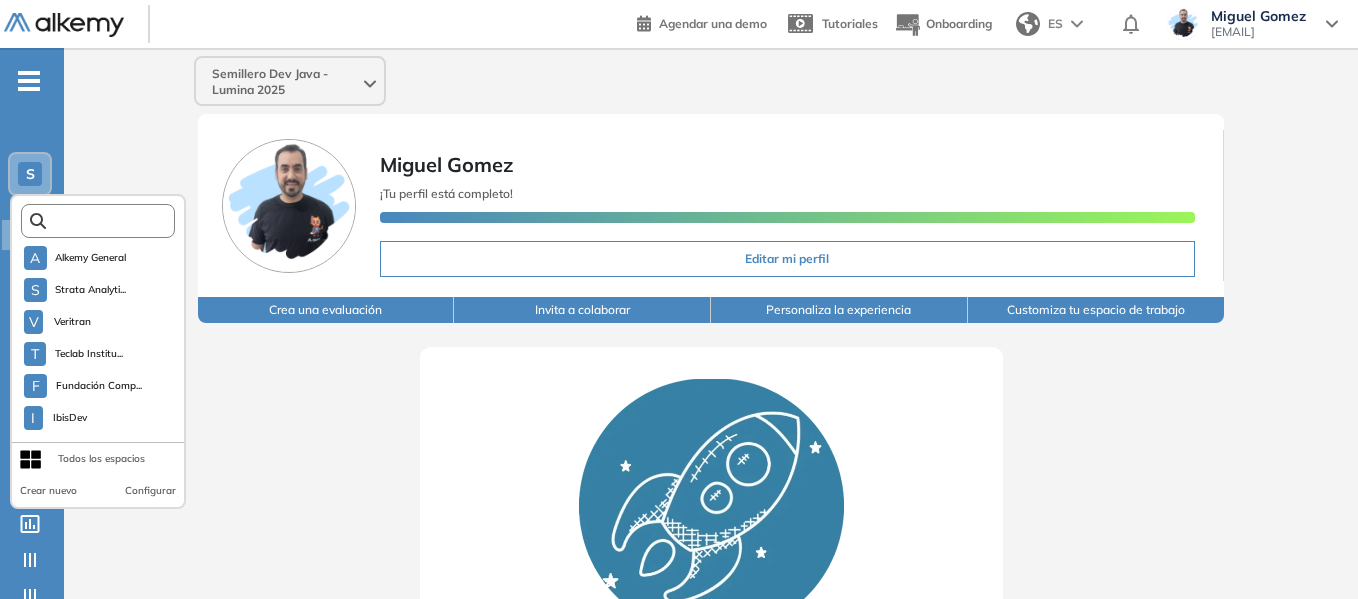 click at bounding box center [104, 221] 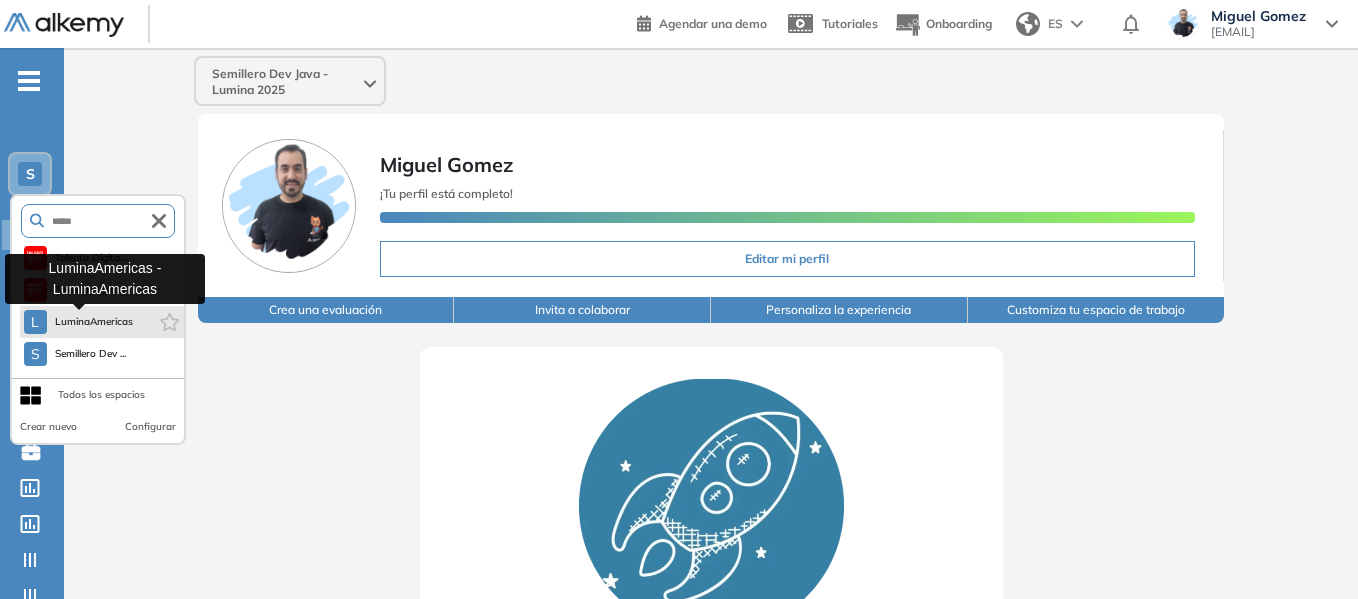 type on "*****" 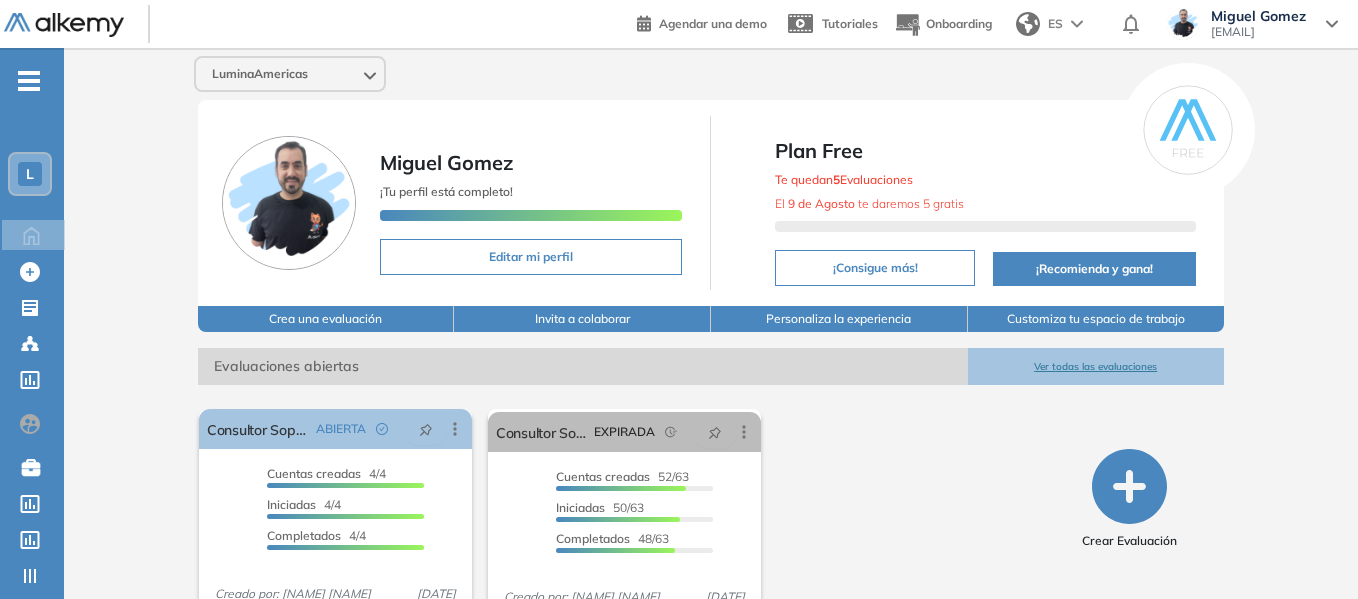 scroll, scrollTop: 76, scrollLeft: 0, axis: vertical 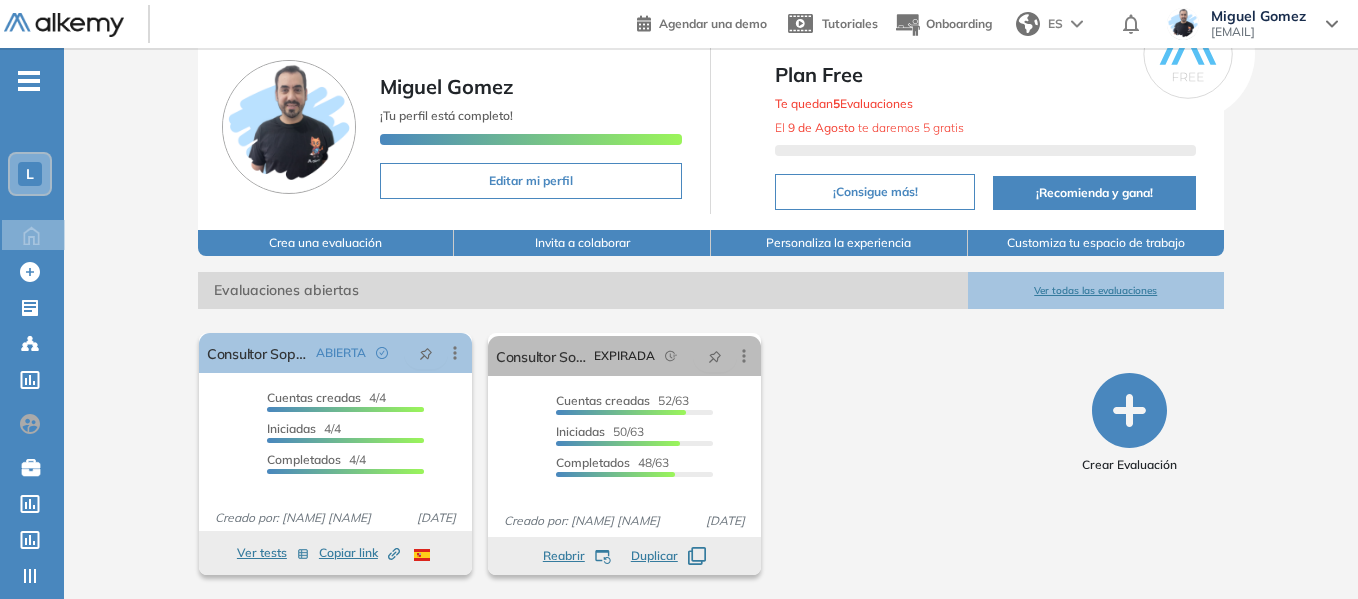 click on "-" at bounding box center (29, 79) 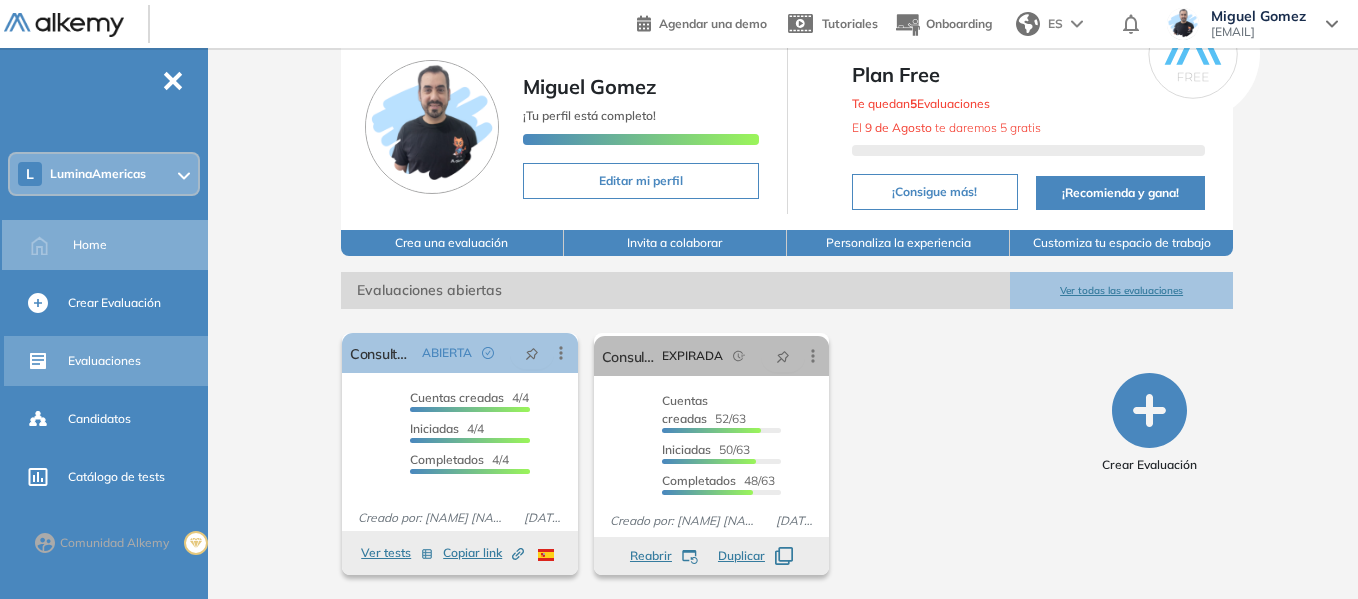 click on "Evaluaciones" at bounding box center [104, 361] 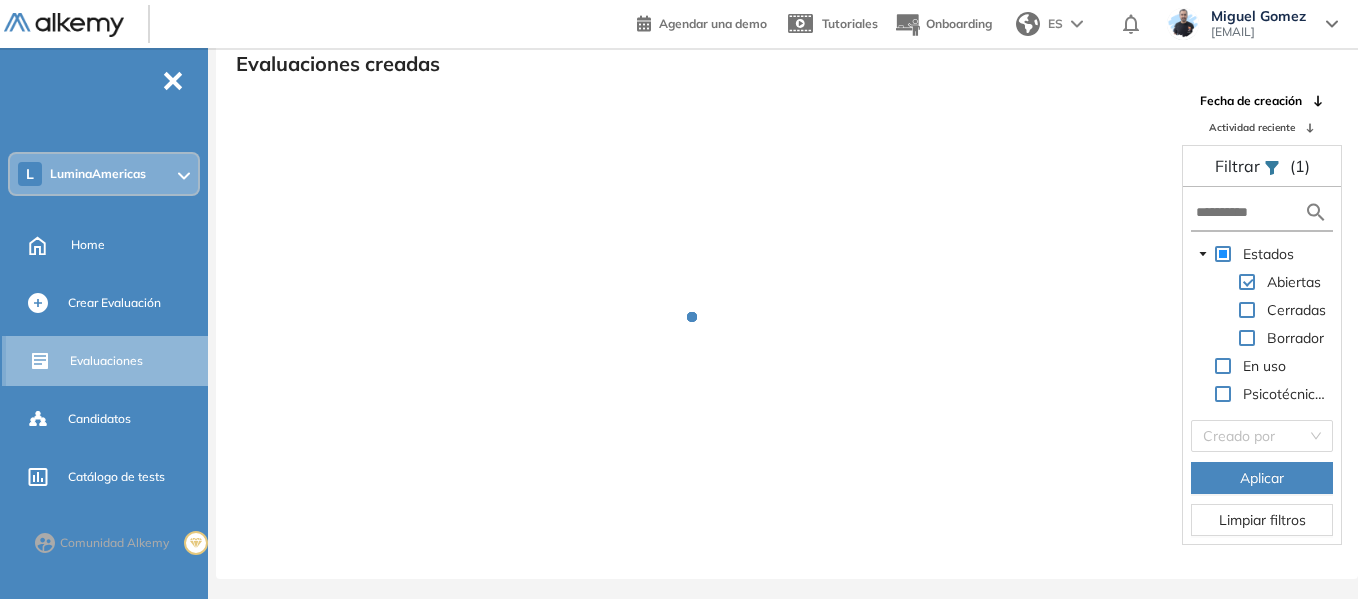 scroll, scrollTop: 48, scrollLeft: 0, axis: vertical 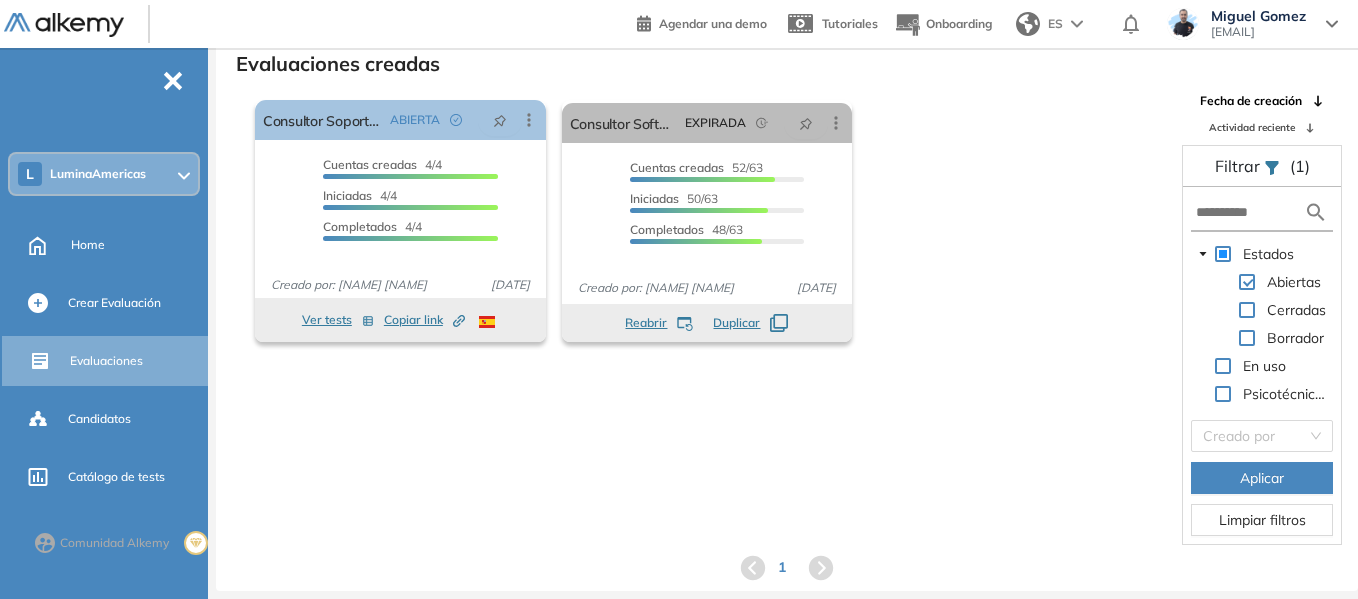 click at bounding box center [1247, 310] 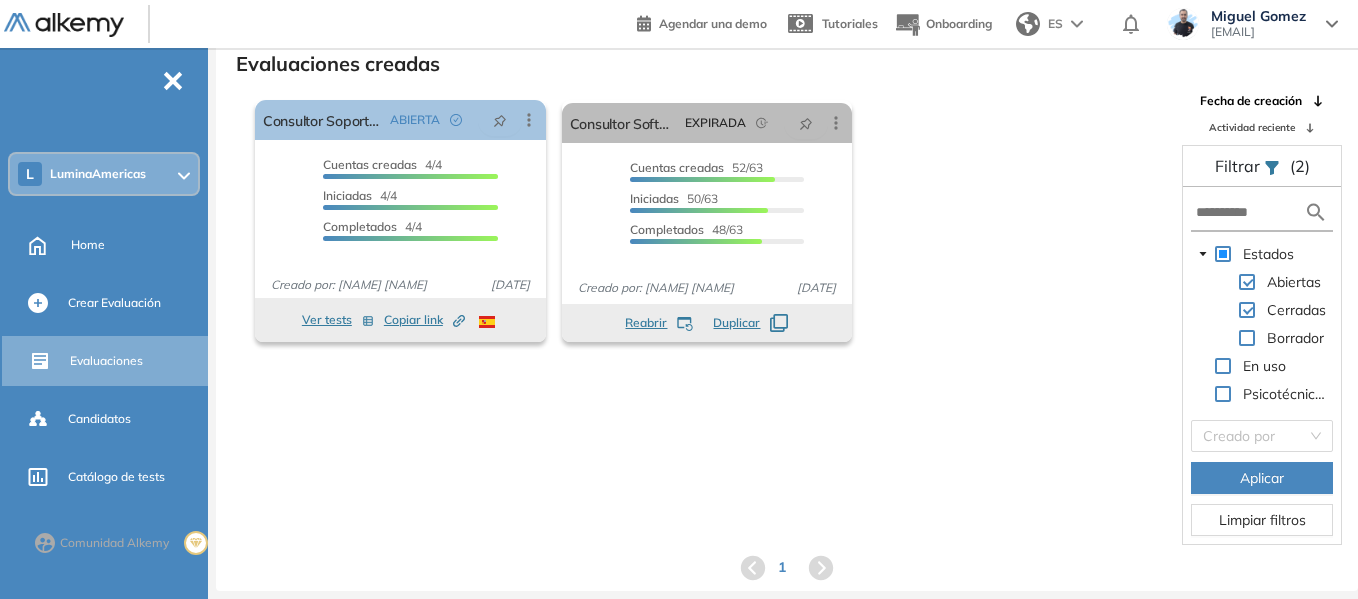 click on "Aplicar" at bounding box center (1262, 478) 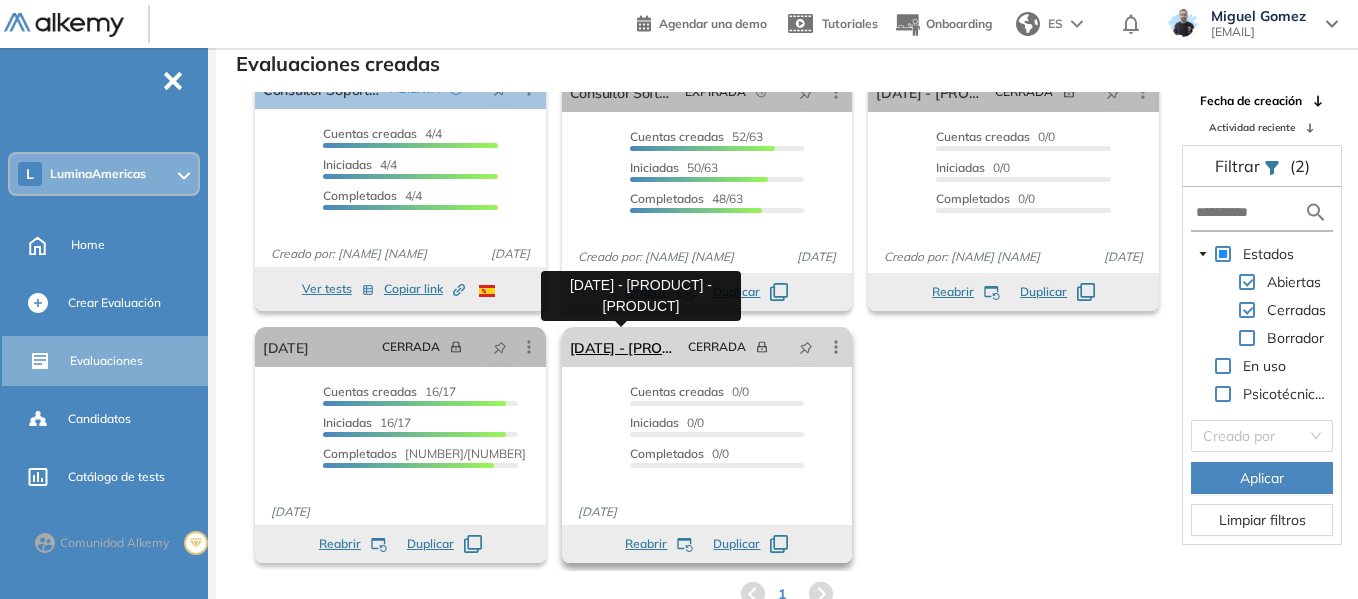 scroll, scrollTop: 0, scrollLeft: 0, axis: both 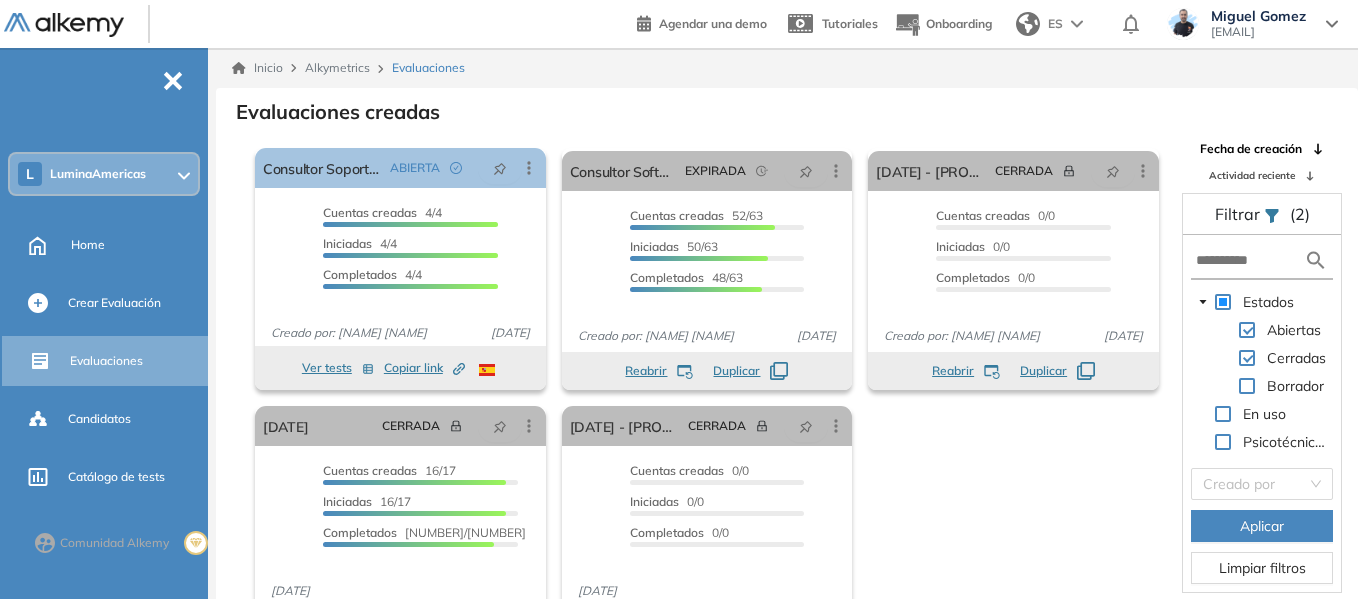 click 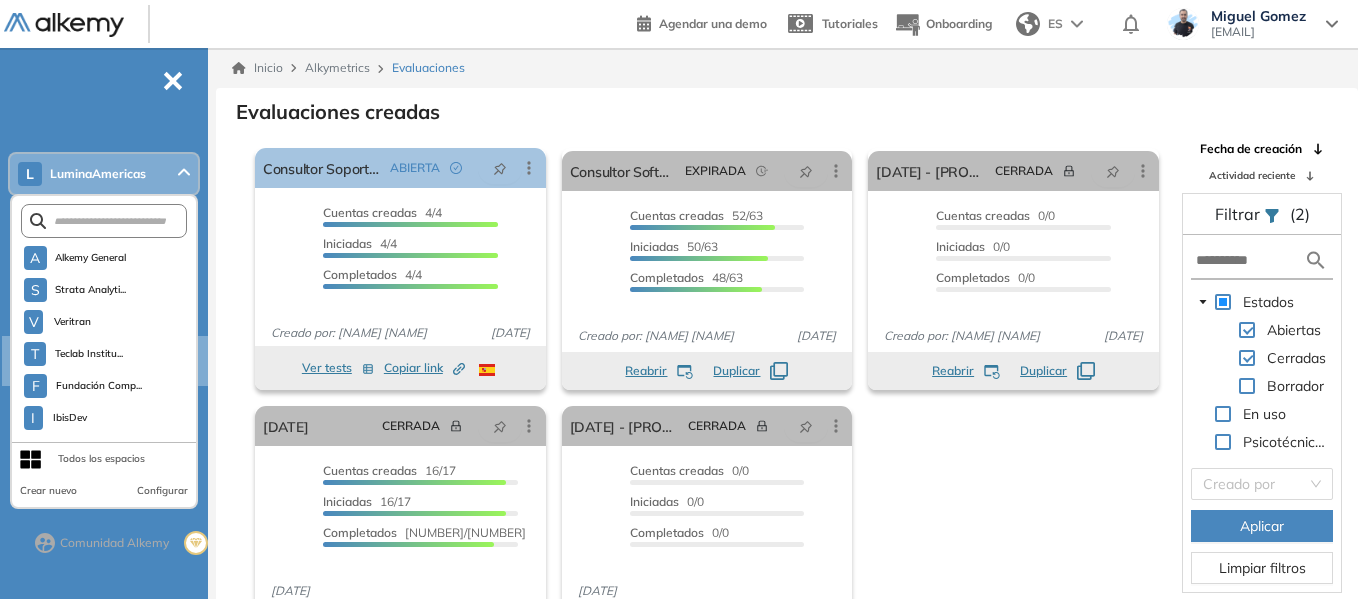 scroll, scrollTop: 5093, scrollLeft: 0, axis: vertical 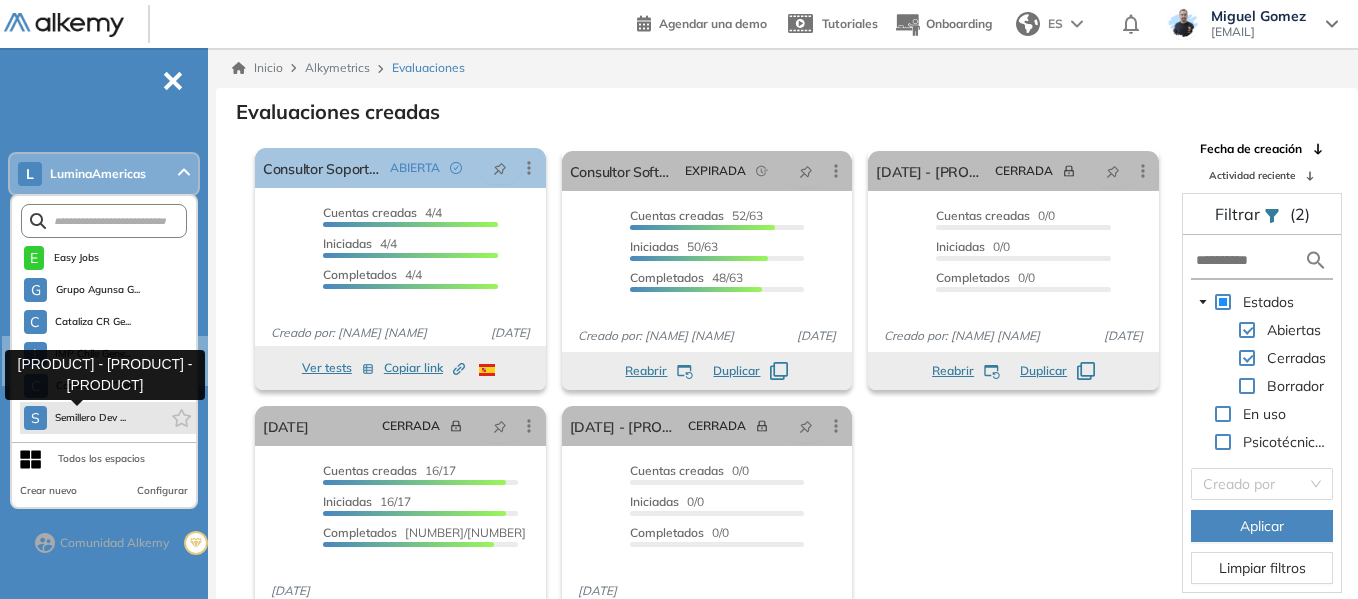 click on "Semillero Dev ..." at bounding box center [91, 418] 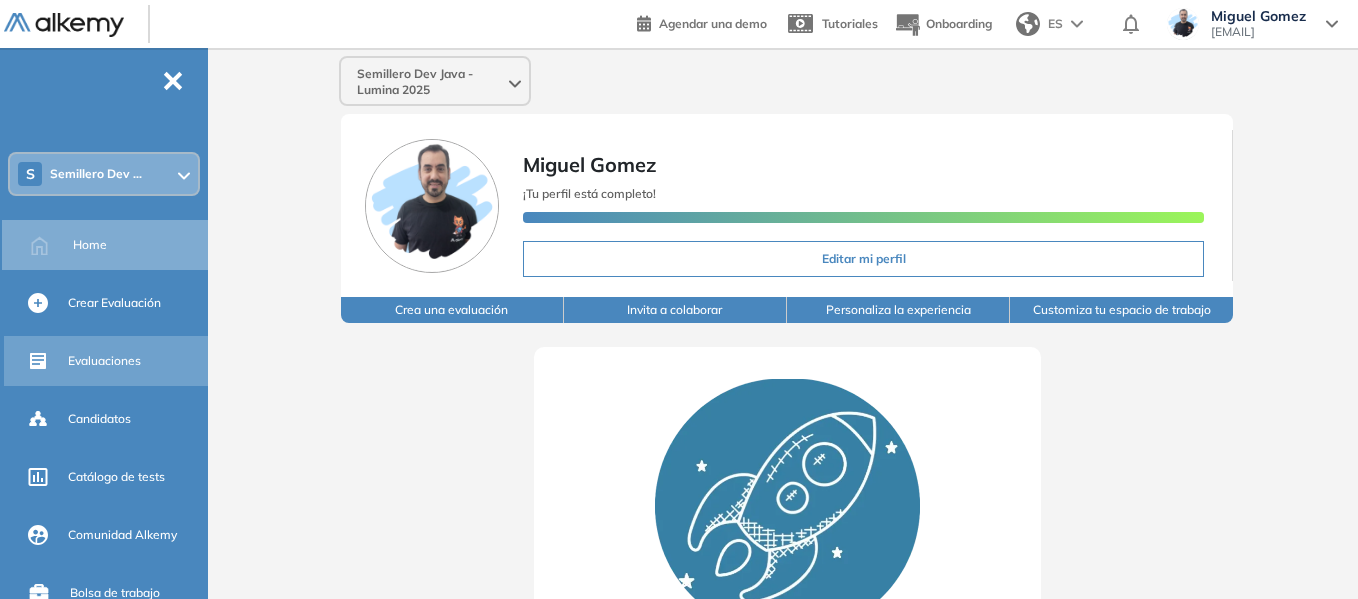 click on "Evaluaciones" at bounding box center (104, 361) 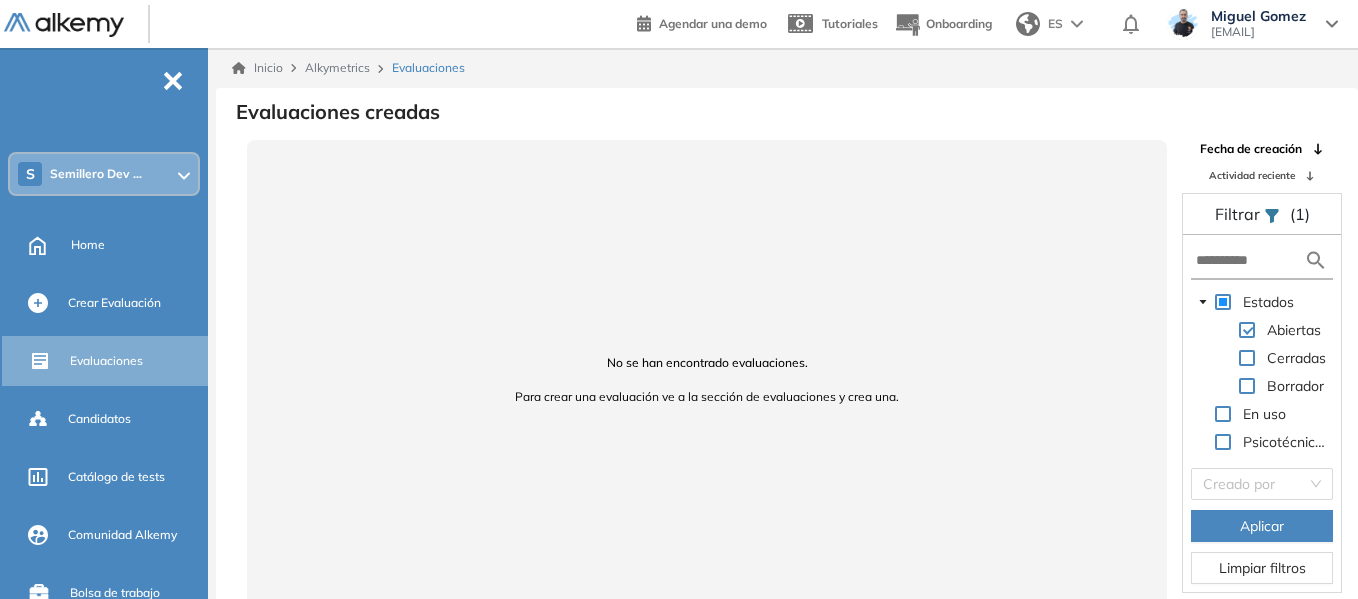 click at bounding box center [1247, 358] 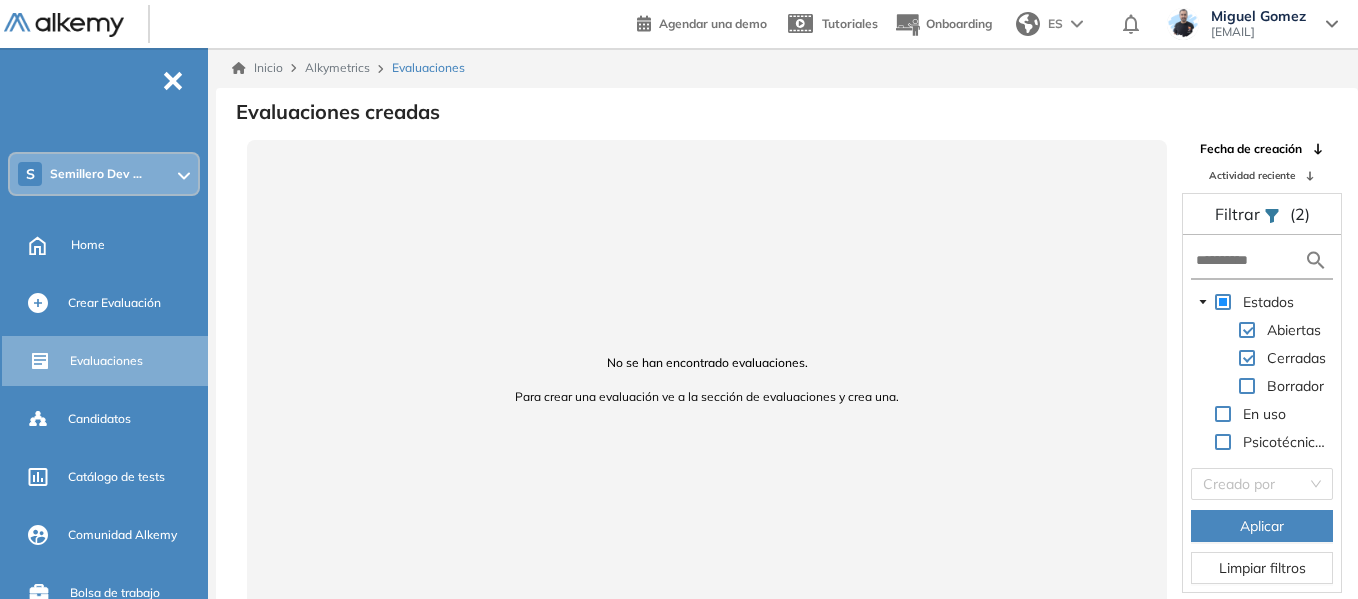 click on "Aplicar" at bounding box center (1262, 526) 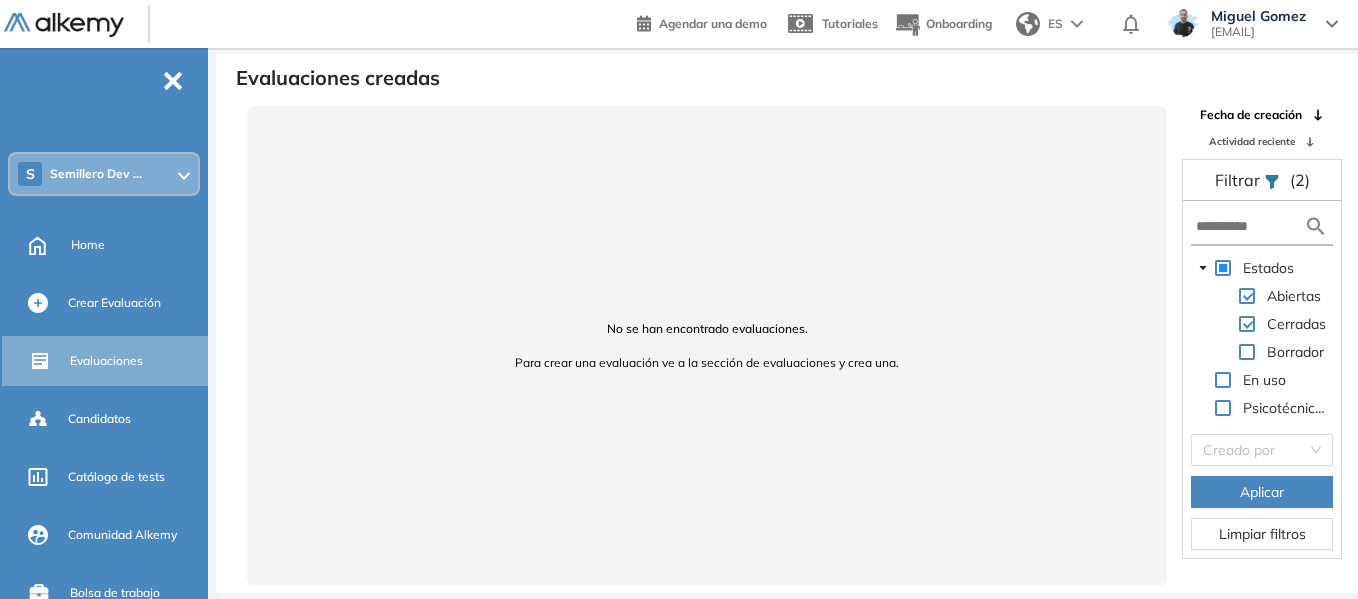 scroll, scrollTop: 48, scrollLeft: 0, axis: vertical 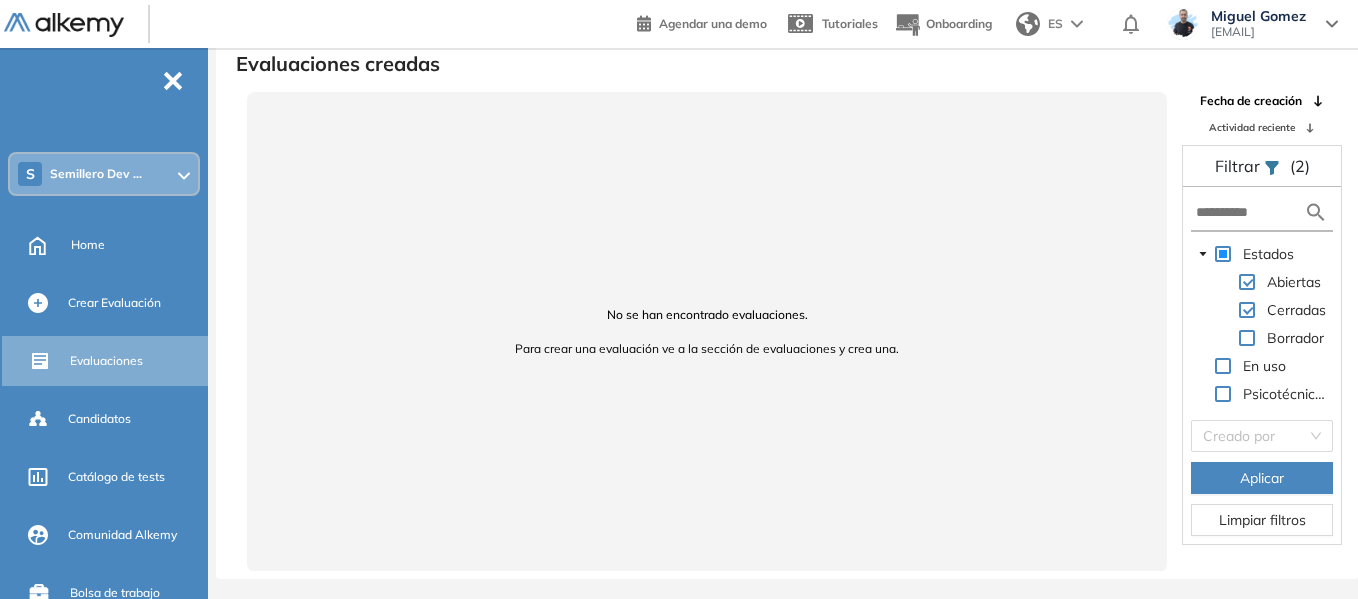 click on "S Semillero Dev ..." at bounding box center [104, 174] 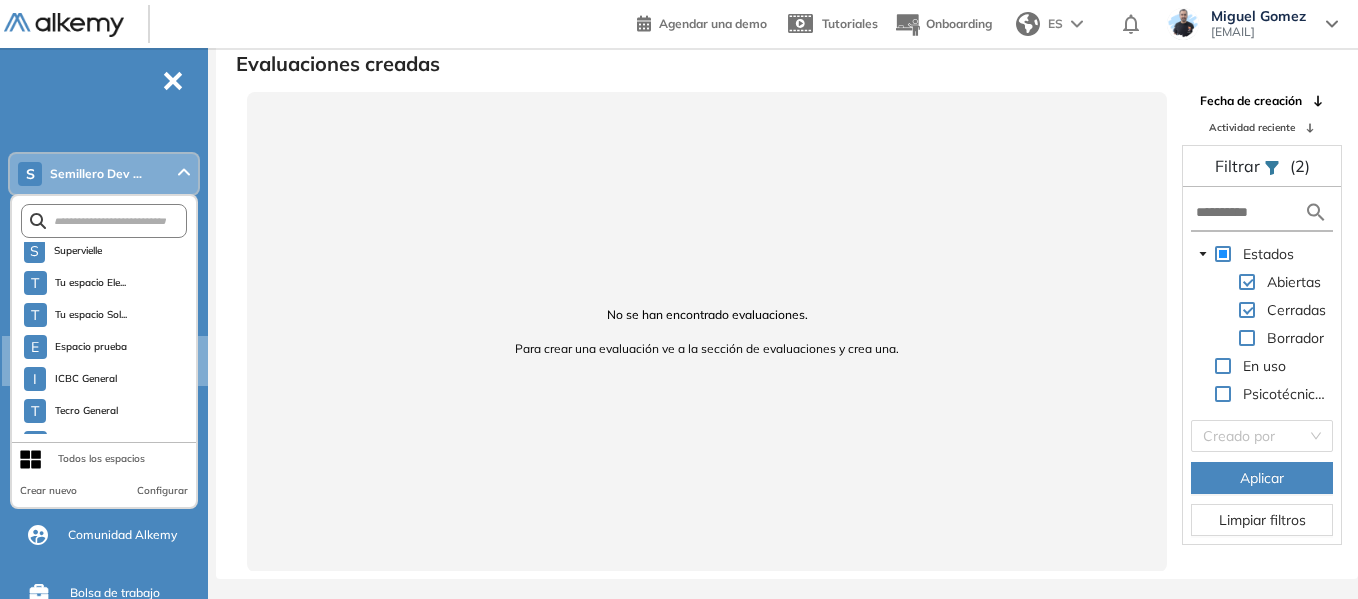scroll, scrollTop: 5093, scrollLeft: 0, axis: vertical 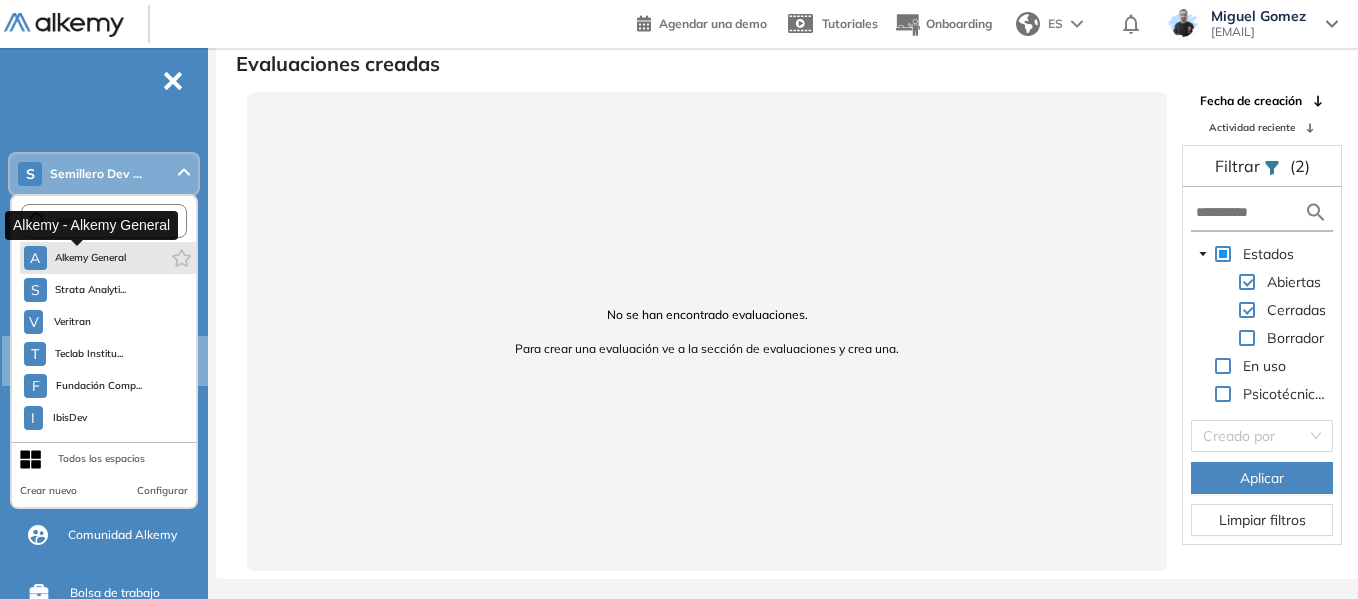 click on "A Alkemy General" at bounding box center [75, 258] 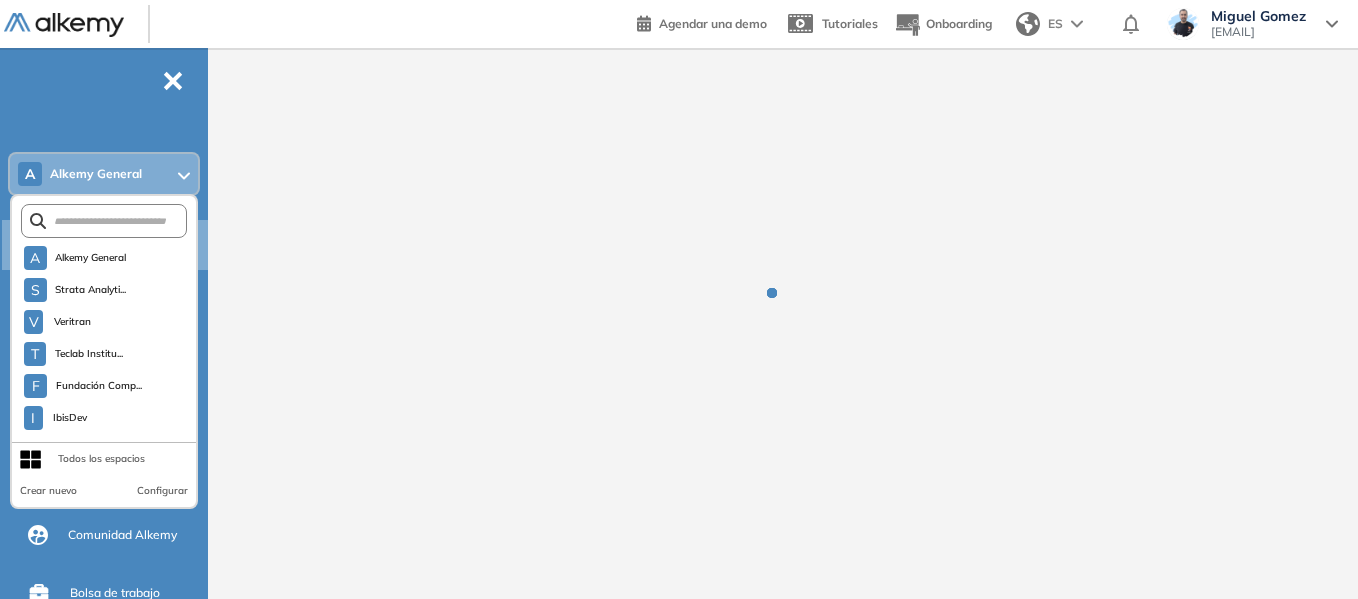 scroll, scrollTop: 0, scrollLeft: 0, axis: both 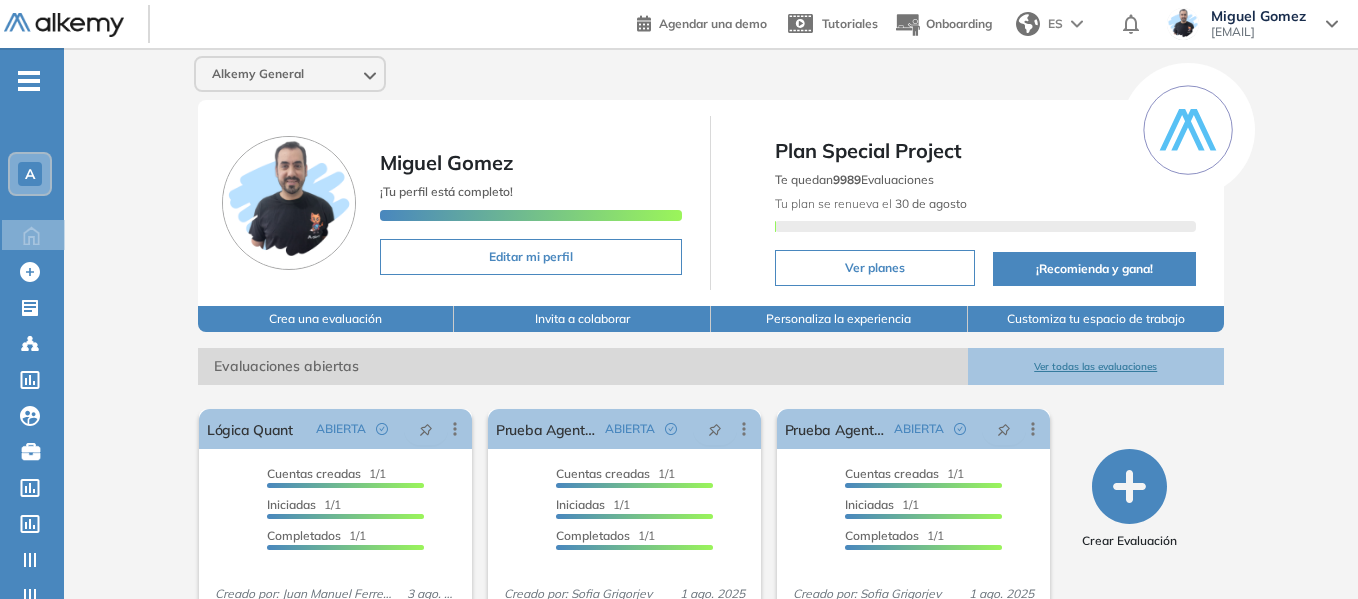 click on "A" at bounding box center [30, 174] 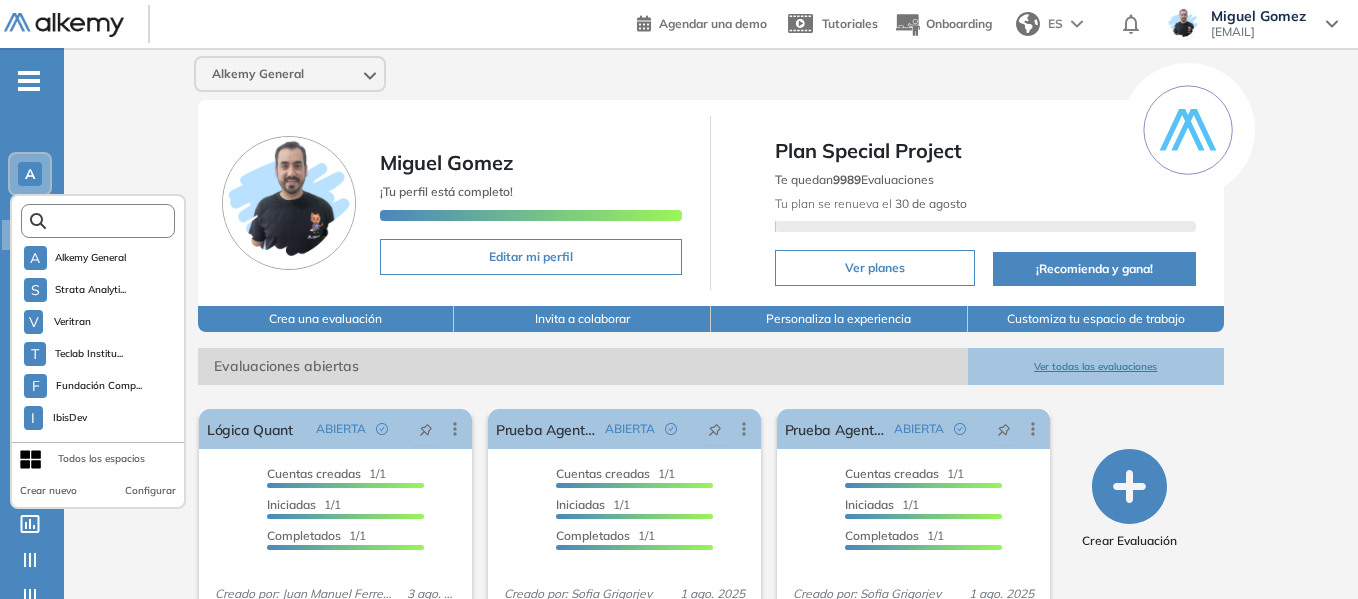 click at bounding box center [104, 221] 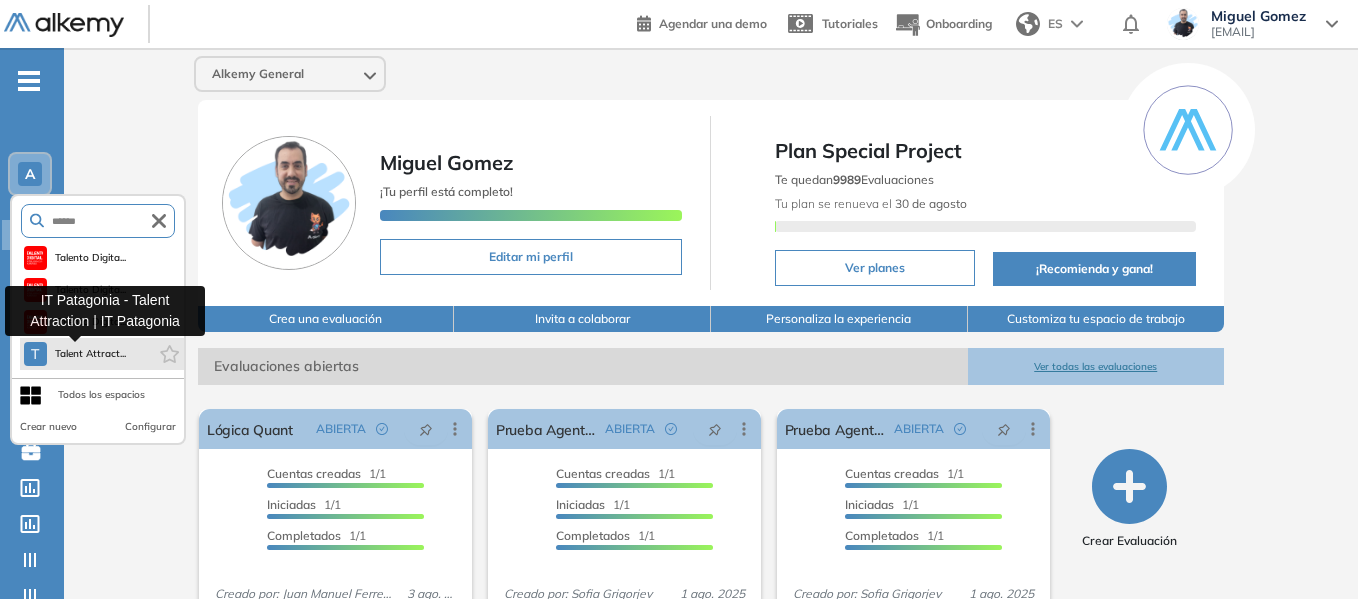 type on "******" 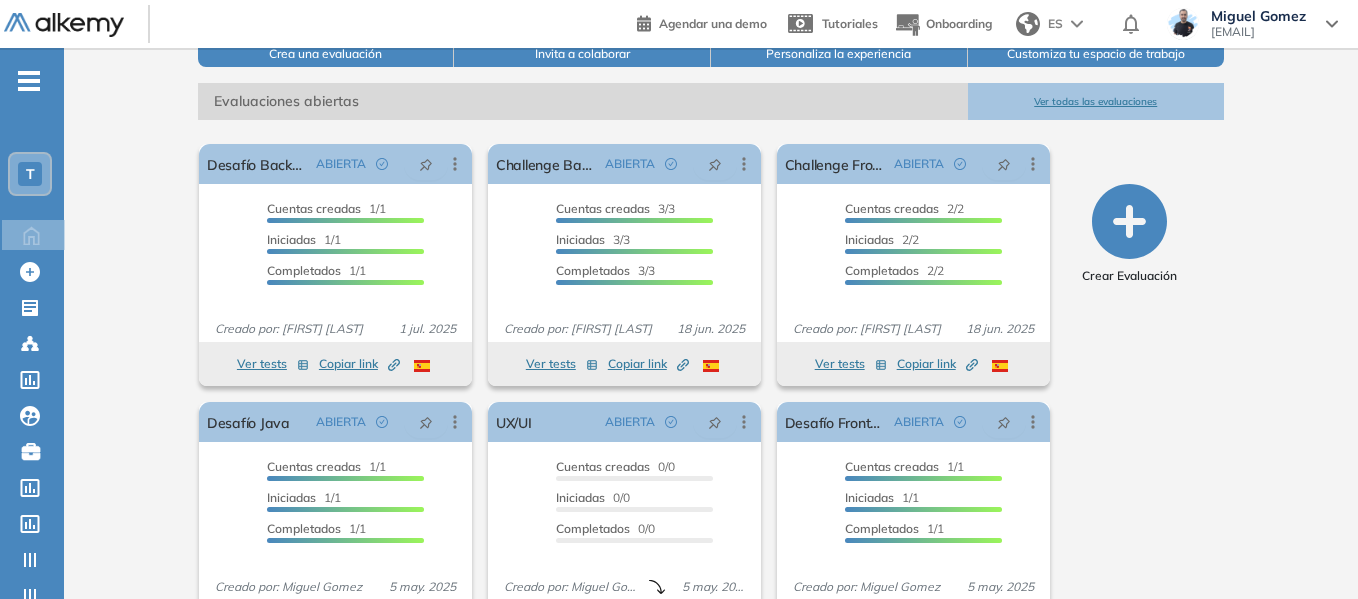 scroll, scrollTop: 300, scrollLeft: 0, axis: vertical 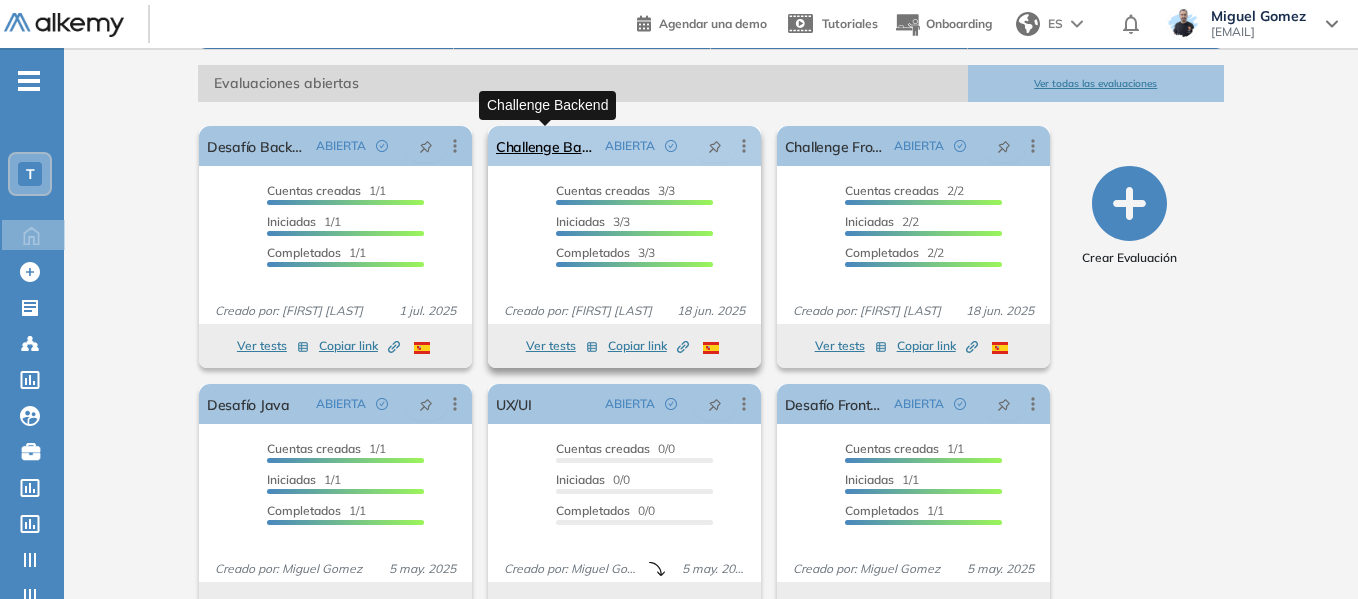 click on "Challenge Backend" at bounding box center [546, 146] 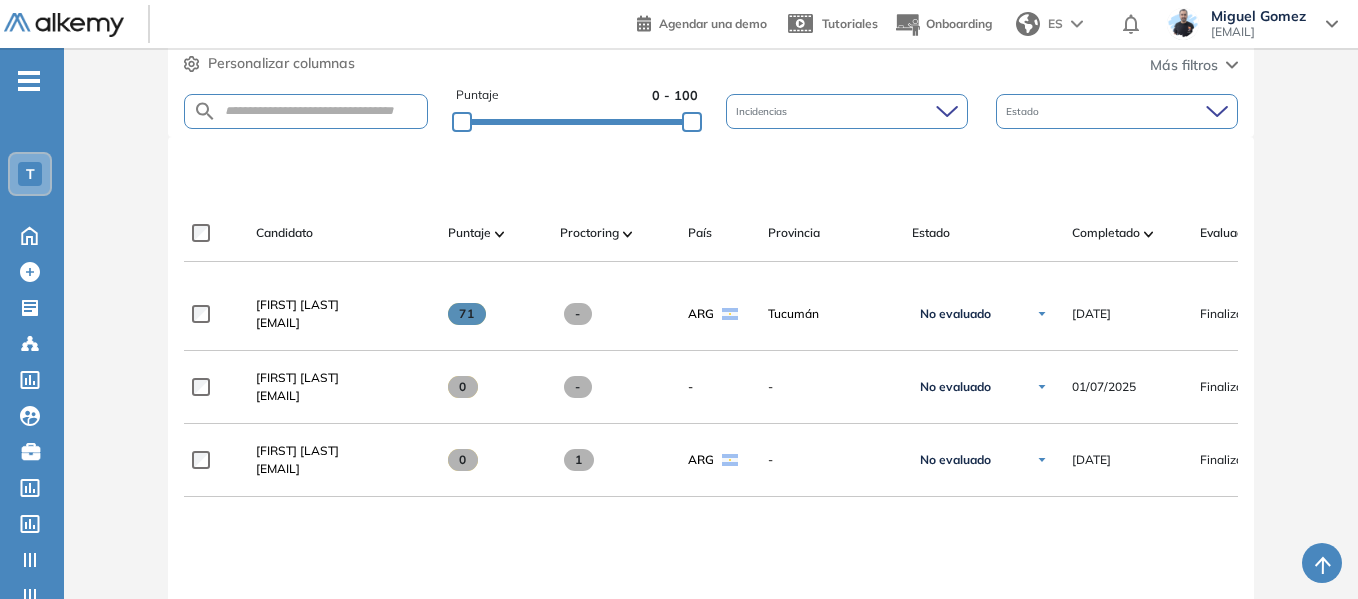 scroll, scrollTop: 400, scrollLeft: 0, axis: vertical 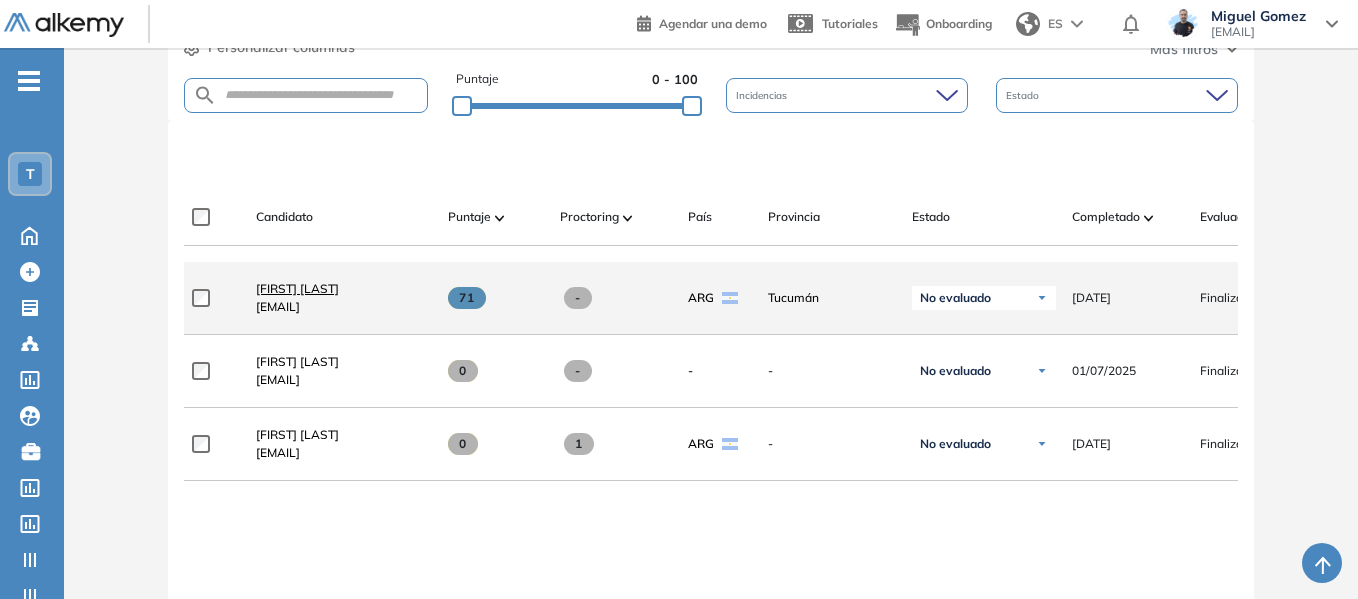 click on "Farid Ale Ali" at bounding box center (297, 288) 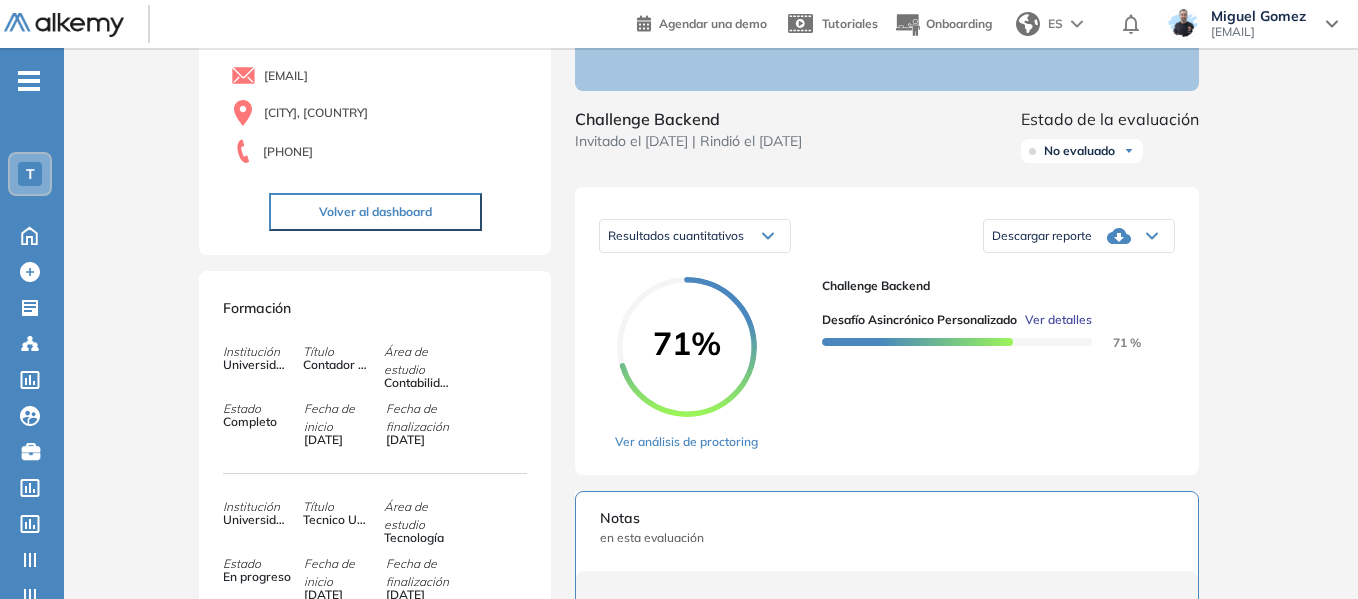 scroll, scrollTop: 200, scrollLeft: 0, axis: vertical 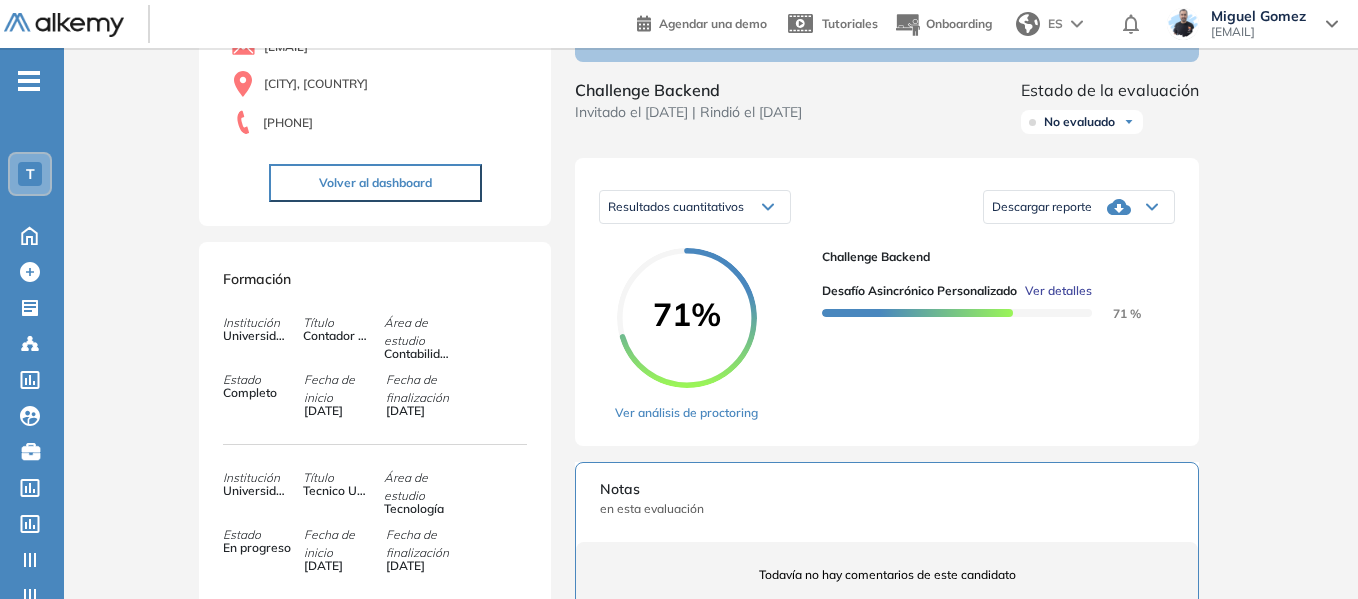 click 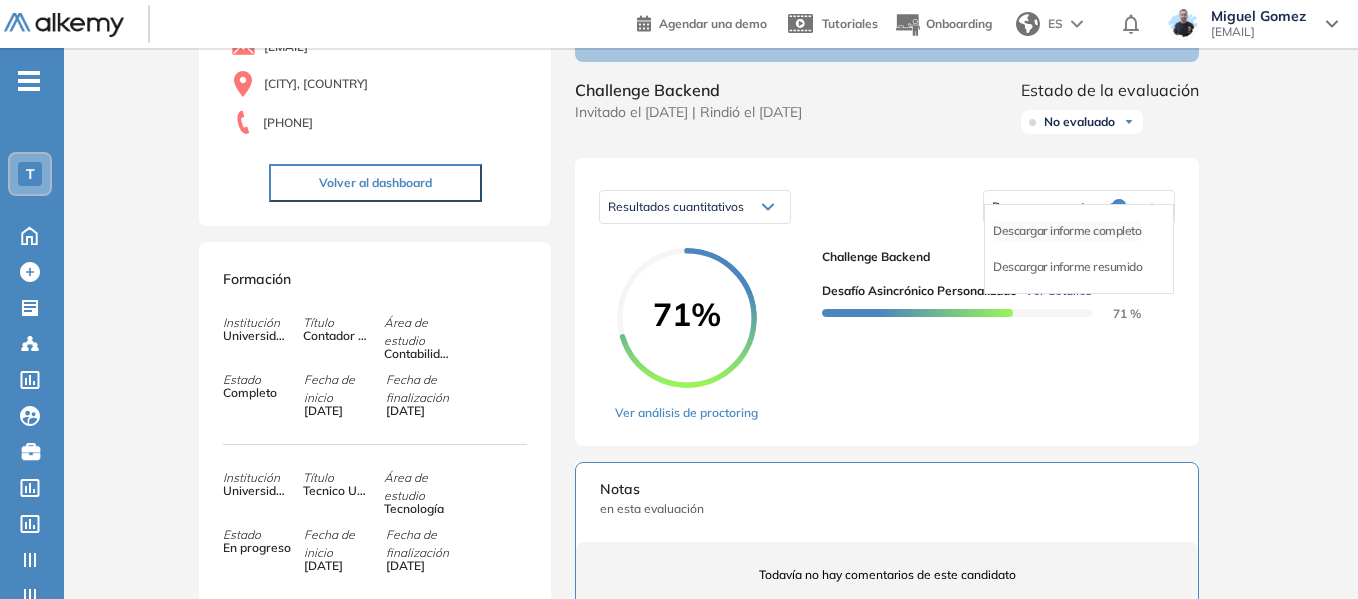 click on "Descargar informe completo" at bounding box center [1067, 231] 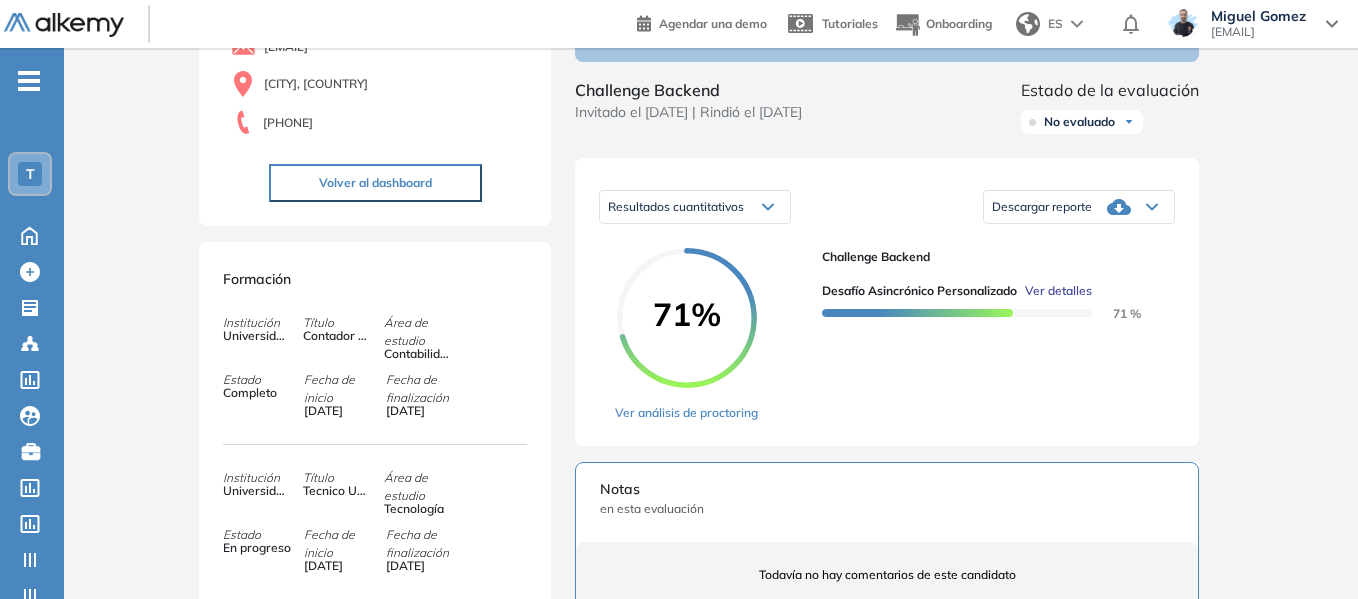 click on "T" at bounding box center [30, 174] 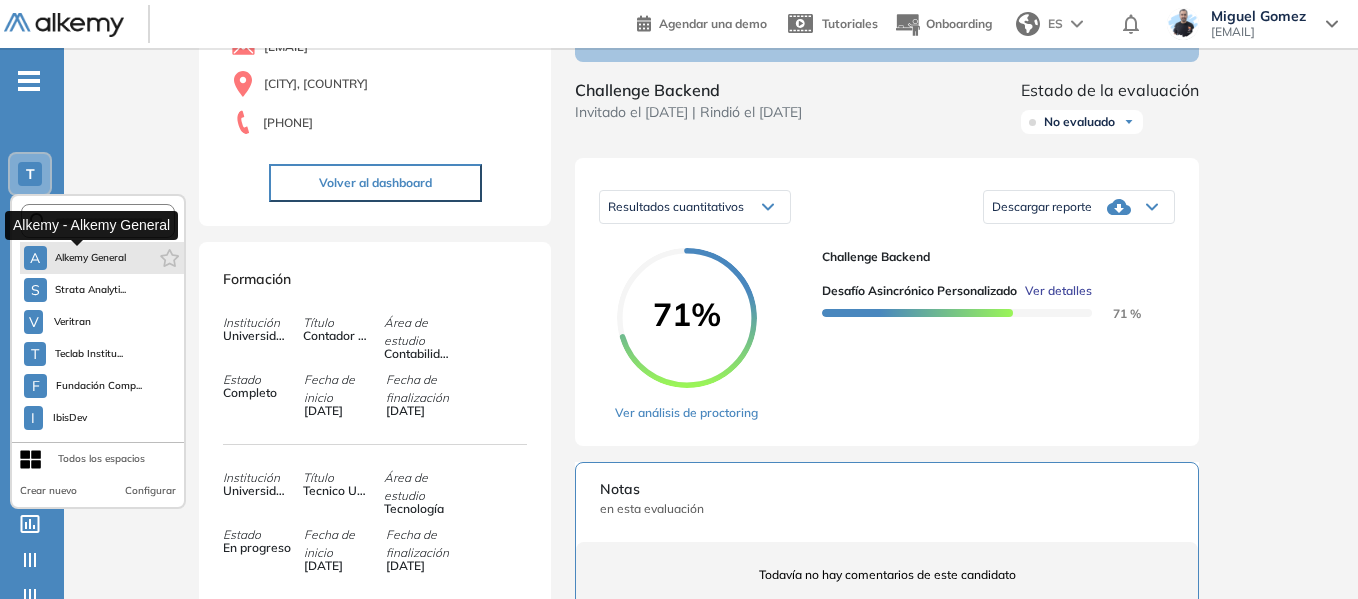 click on "Alkemy General" at bounding box center [91, 258] 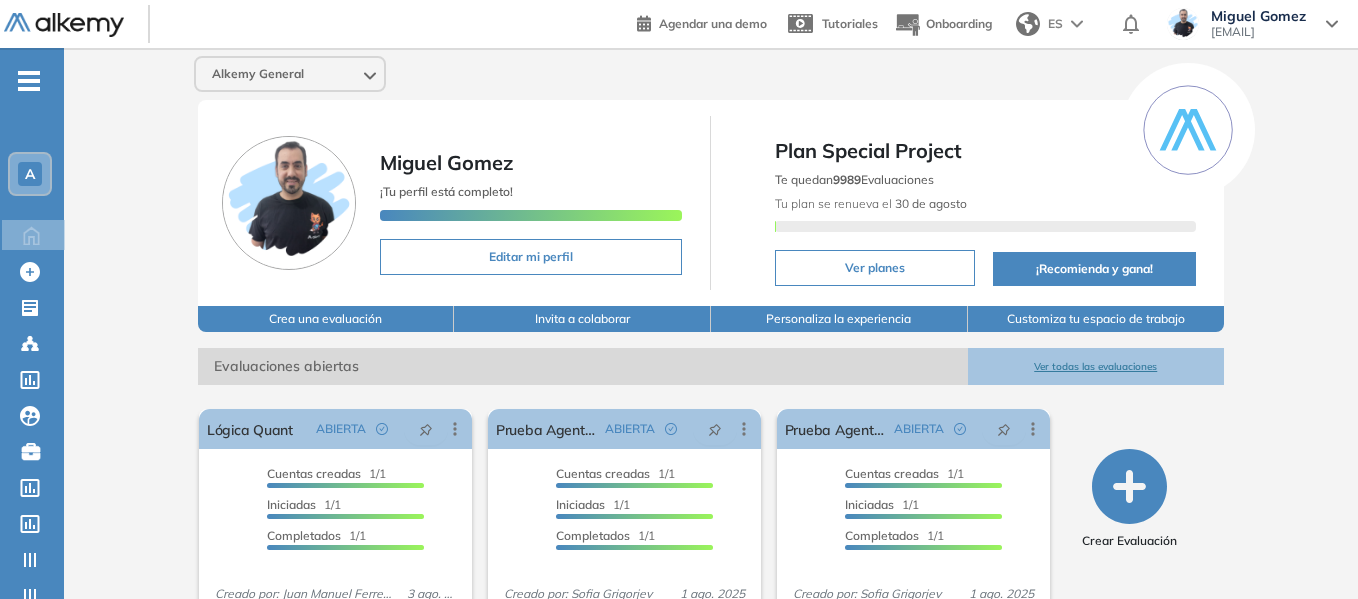 click on "-" at bounding box center (29, 81) 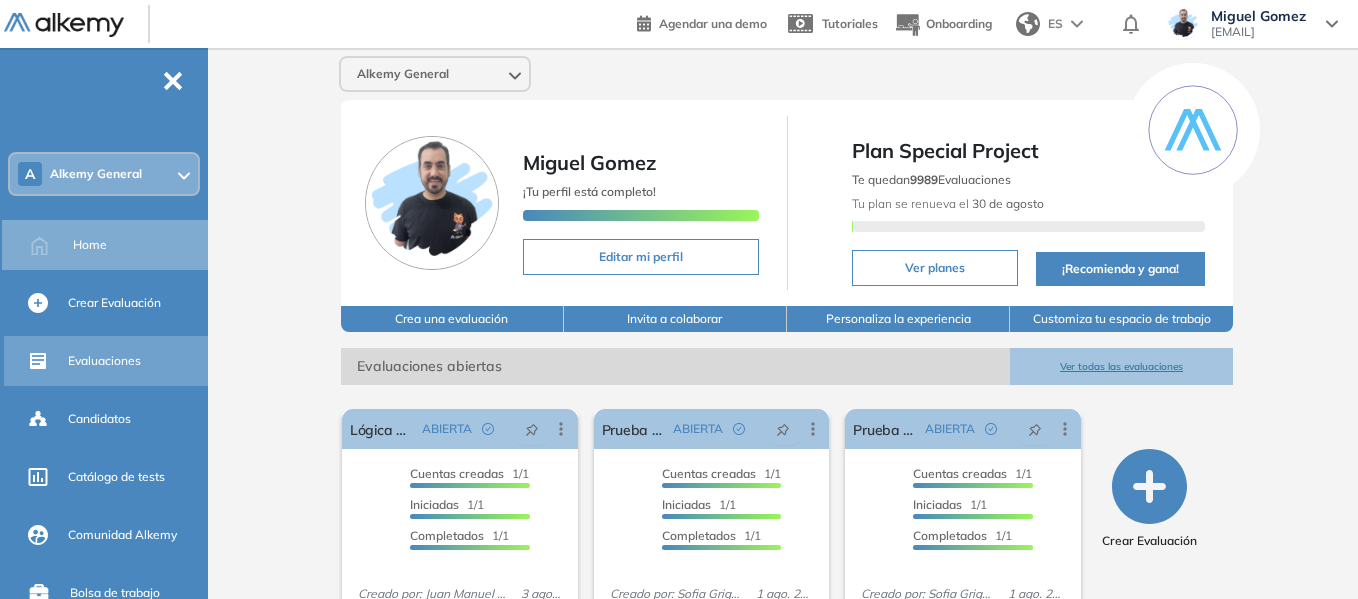 click on "Evaluaciones" at bounding box center [104, 361] 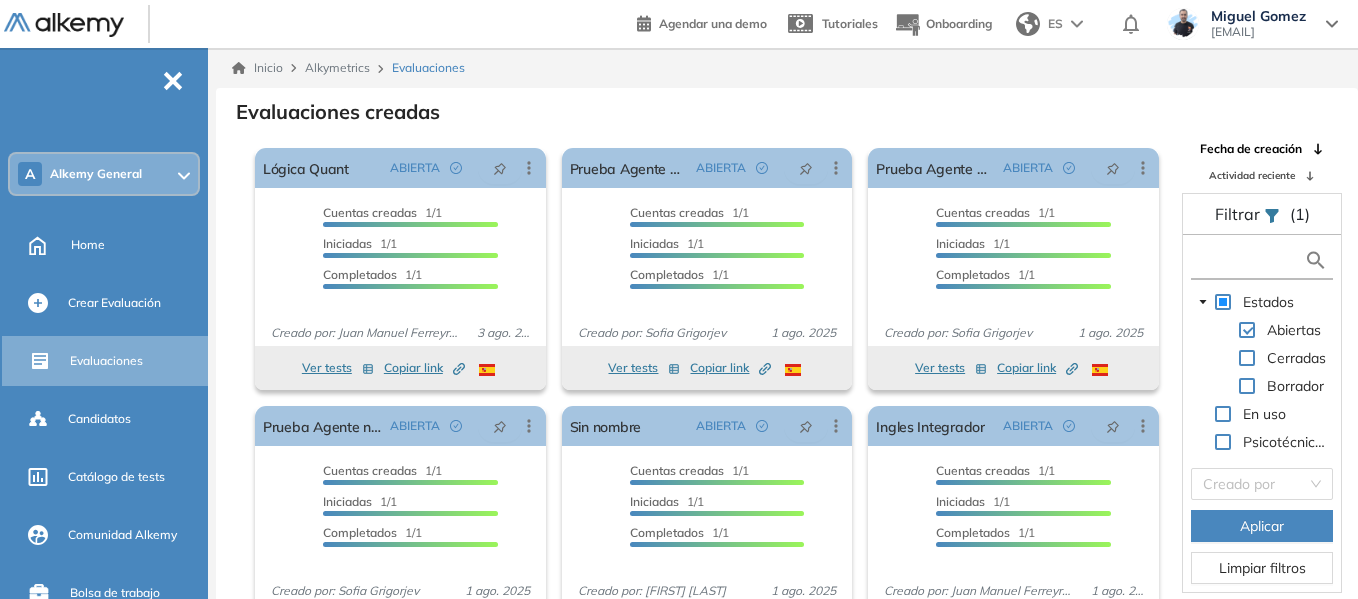 click at bounding box center (1250, 260) 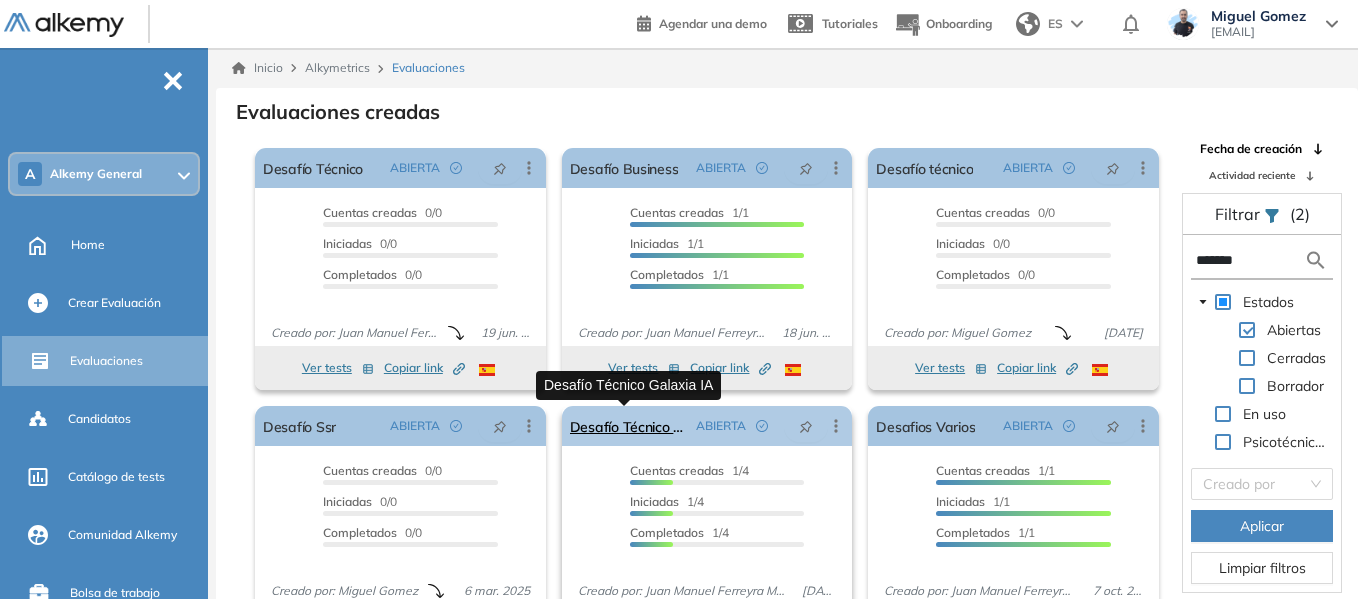 type on "*******" 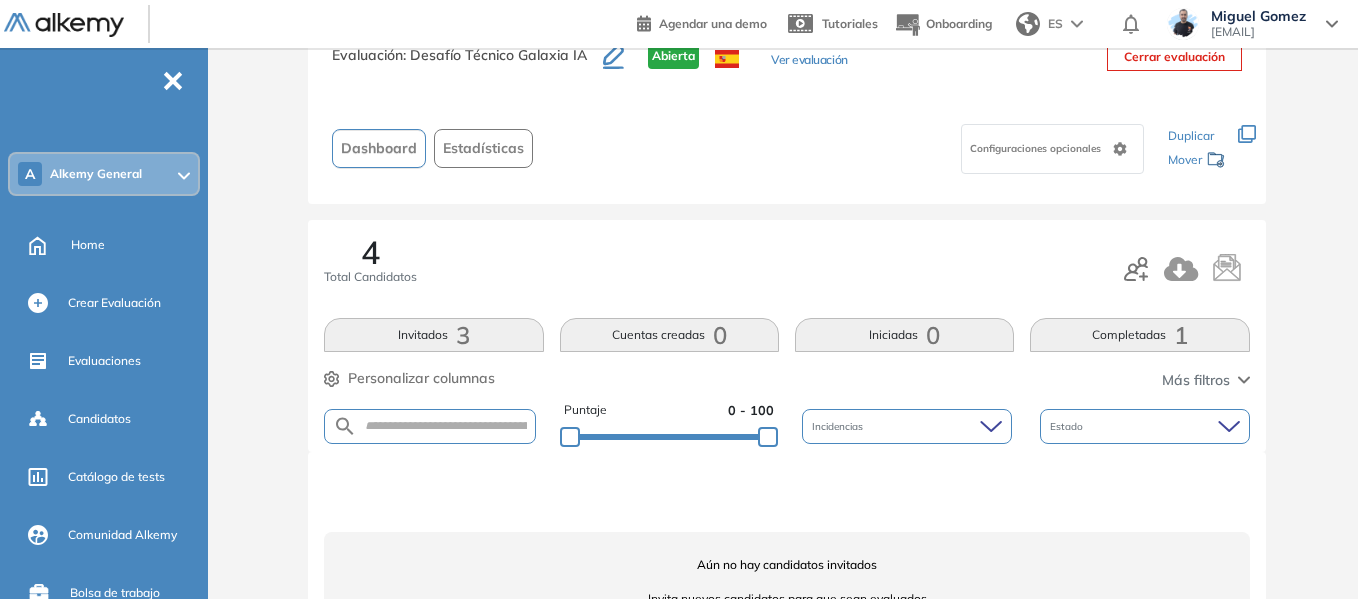 scroll, scrollTop: 142, scrollLeft: 0, axis: vertical 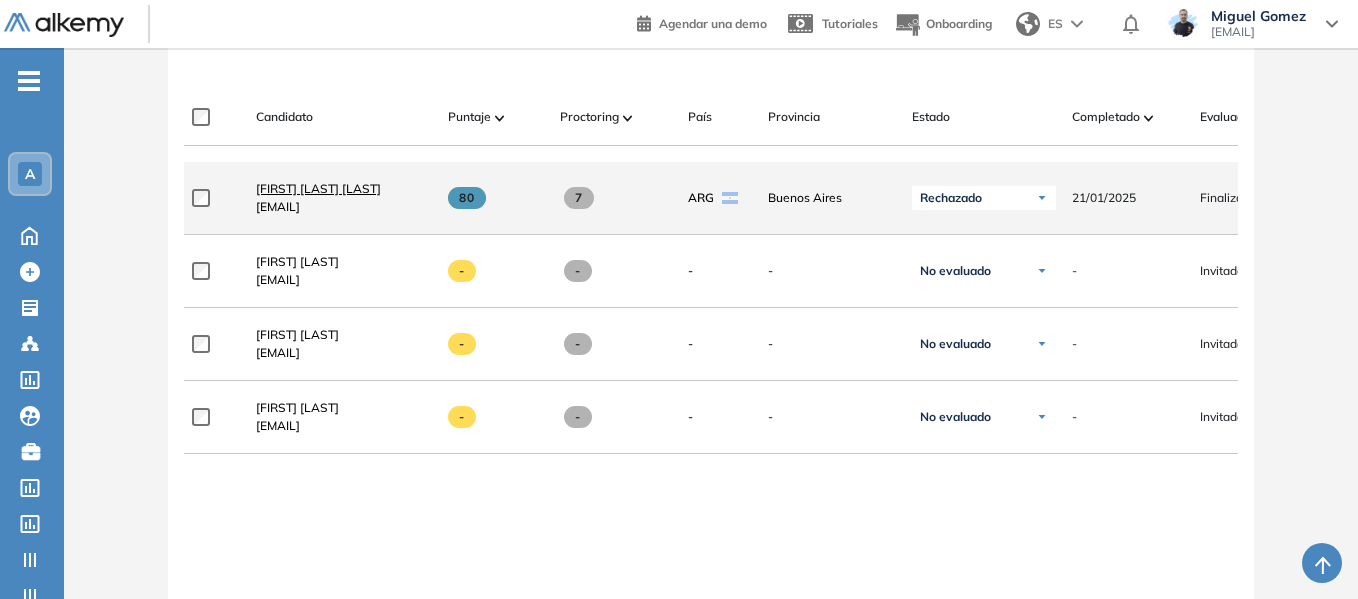 click on "[FIRST] [LAST] [LAST]" at bounding box center (318, 188) 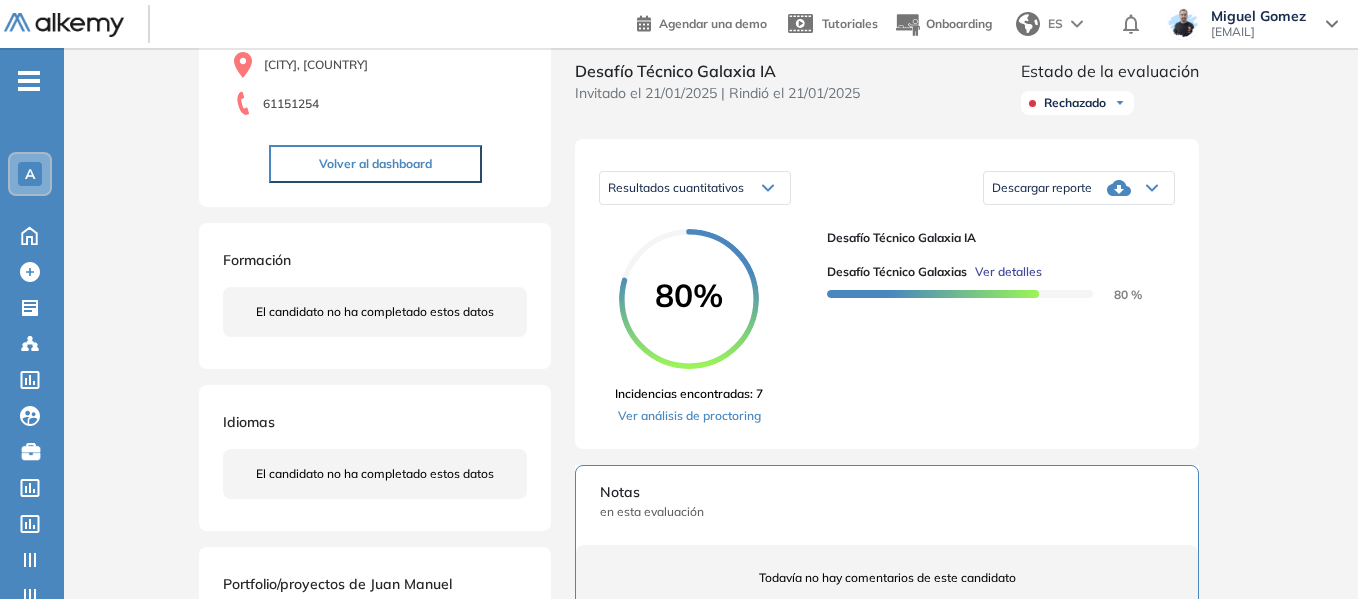scroll, scrollTop: 300, scrollLeft: 0, axis: vertical 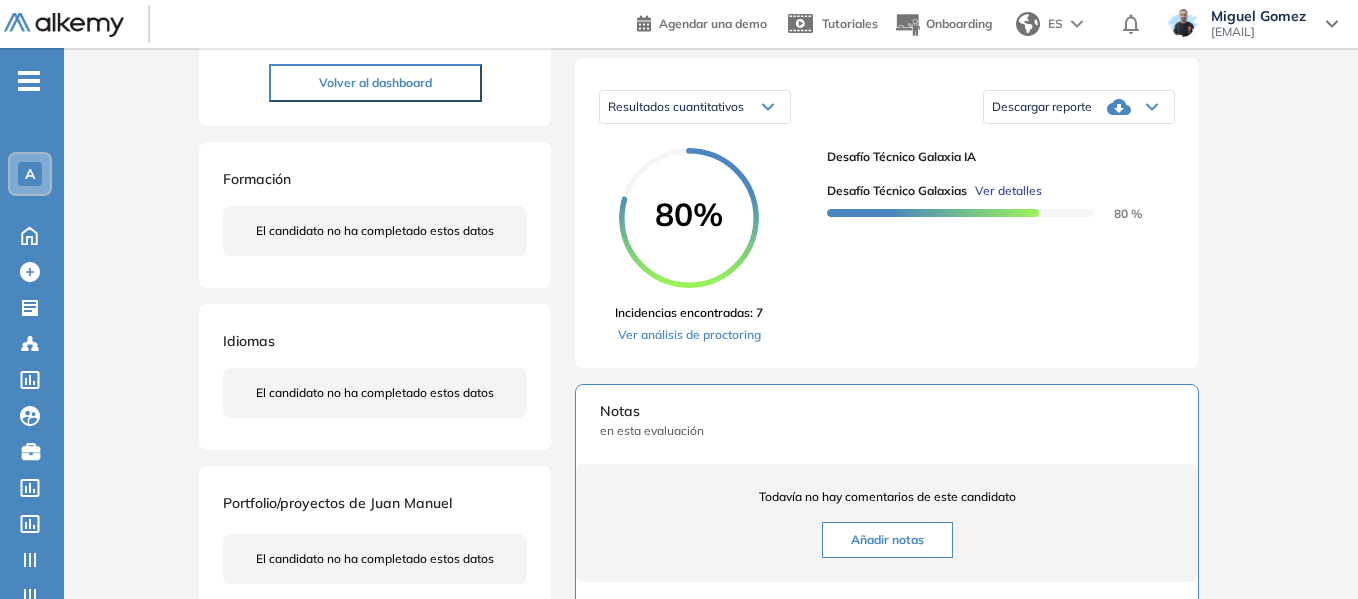 click on "Descargar reporte" at bounding box center [1079, 107] 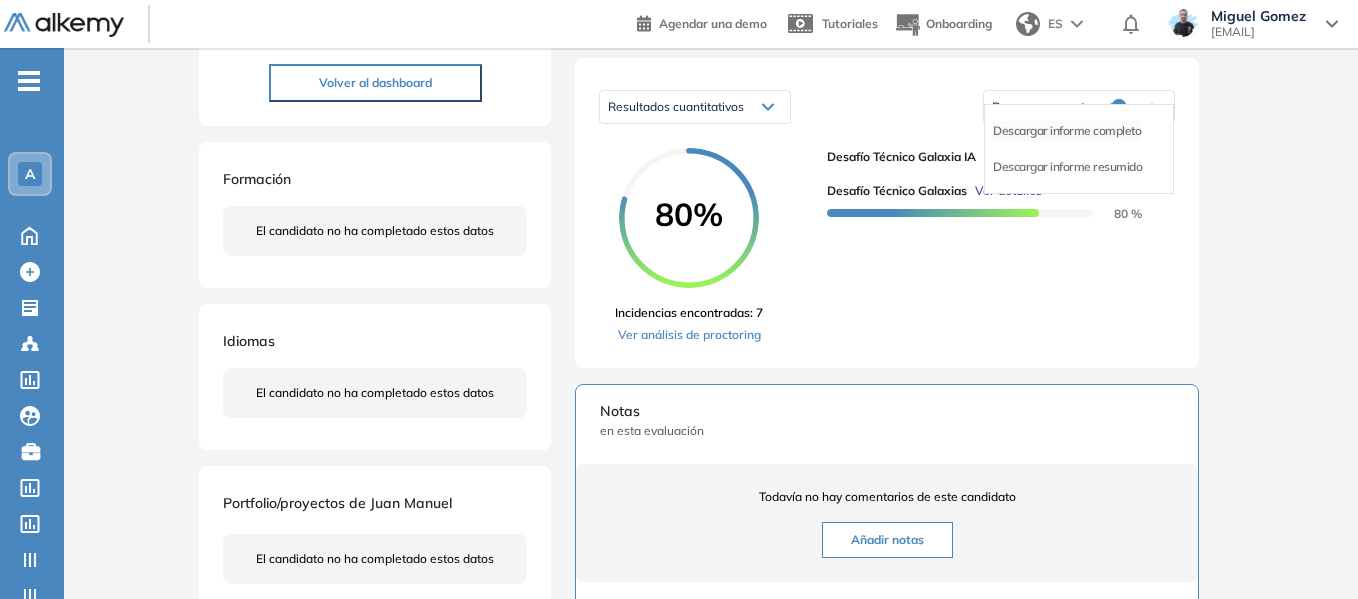 click on "Descargar informe completo" at bounding box center (1067, 131) 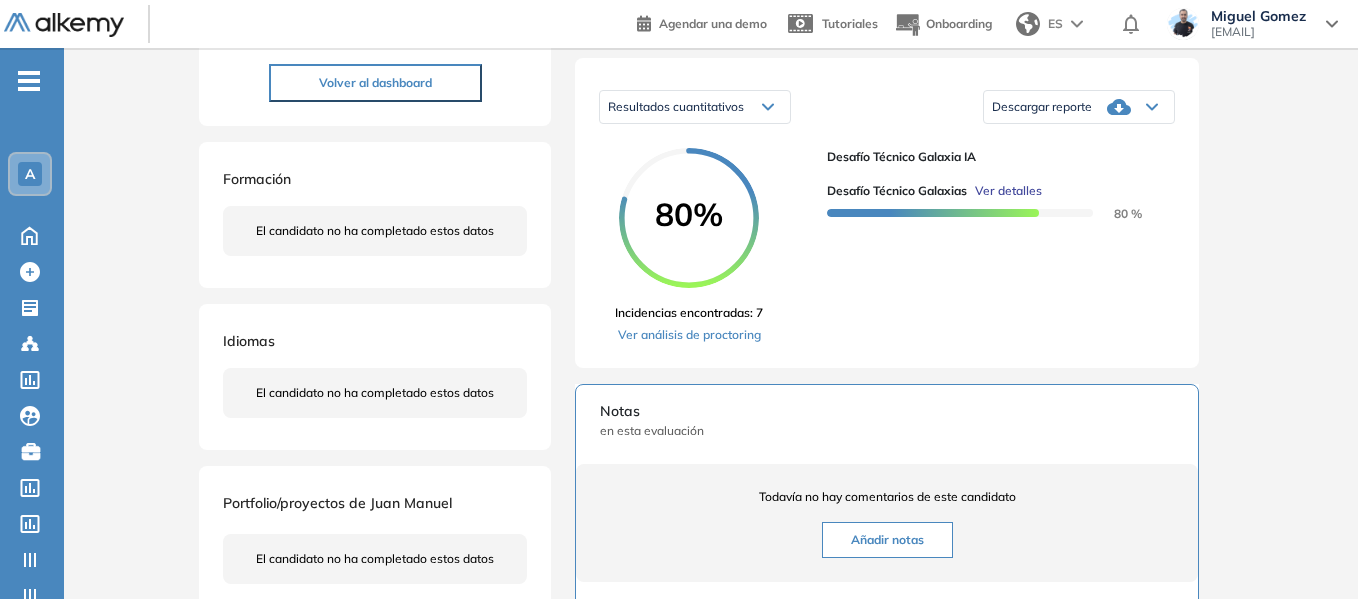 click on "-" at bounding box center [29, 81] 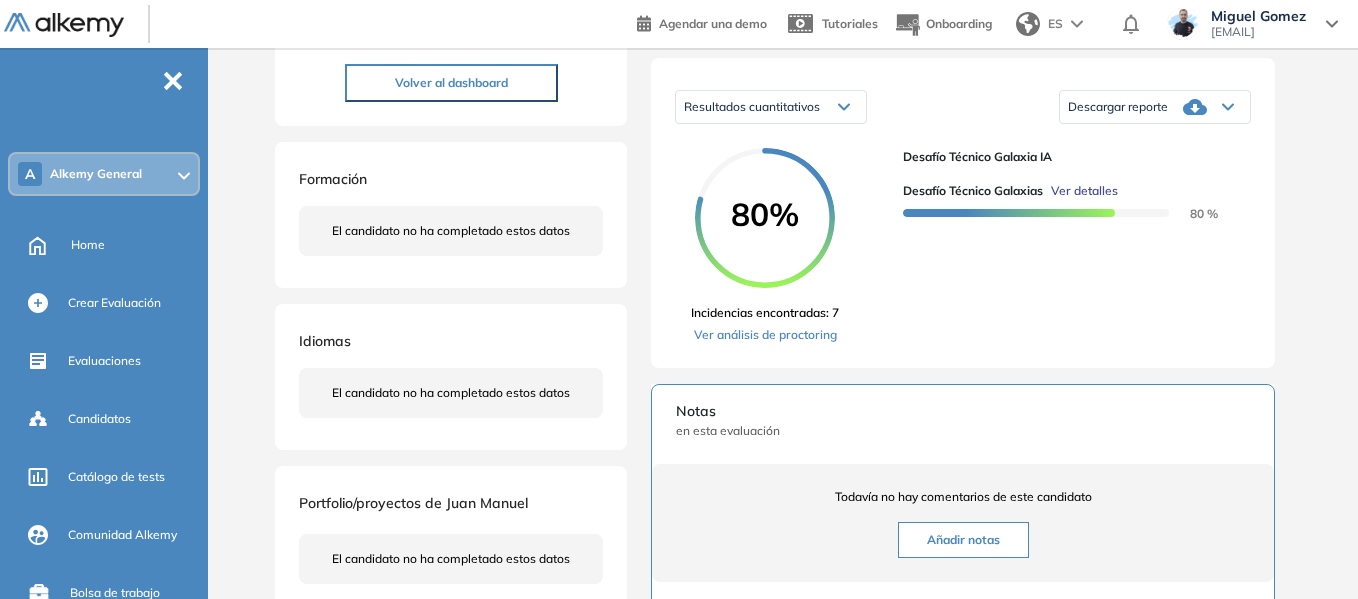 click on "Home" at bounding box center (88, 245) 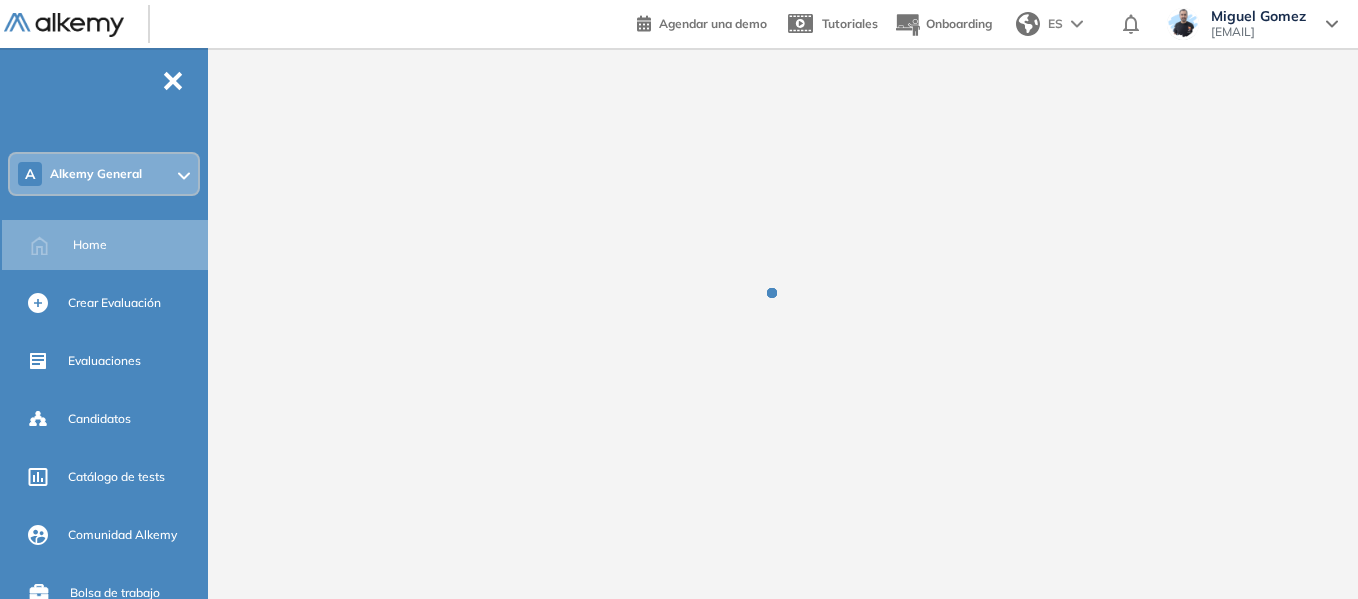 scroll, scrollTop: 0, scrollLeft: 0, axis: both 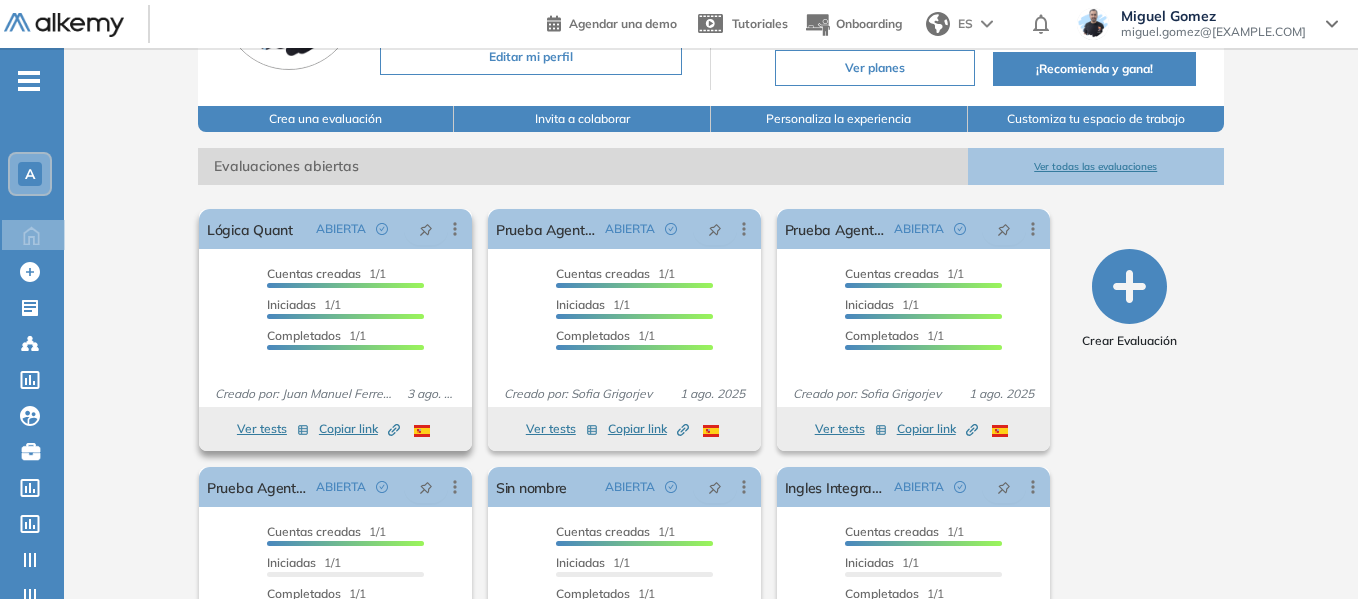 click on "Ver tests" at bounding box center [273, 429] 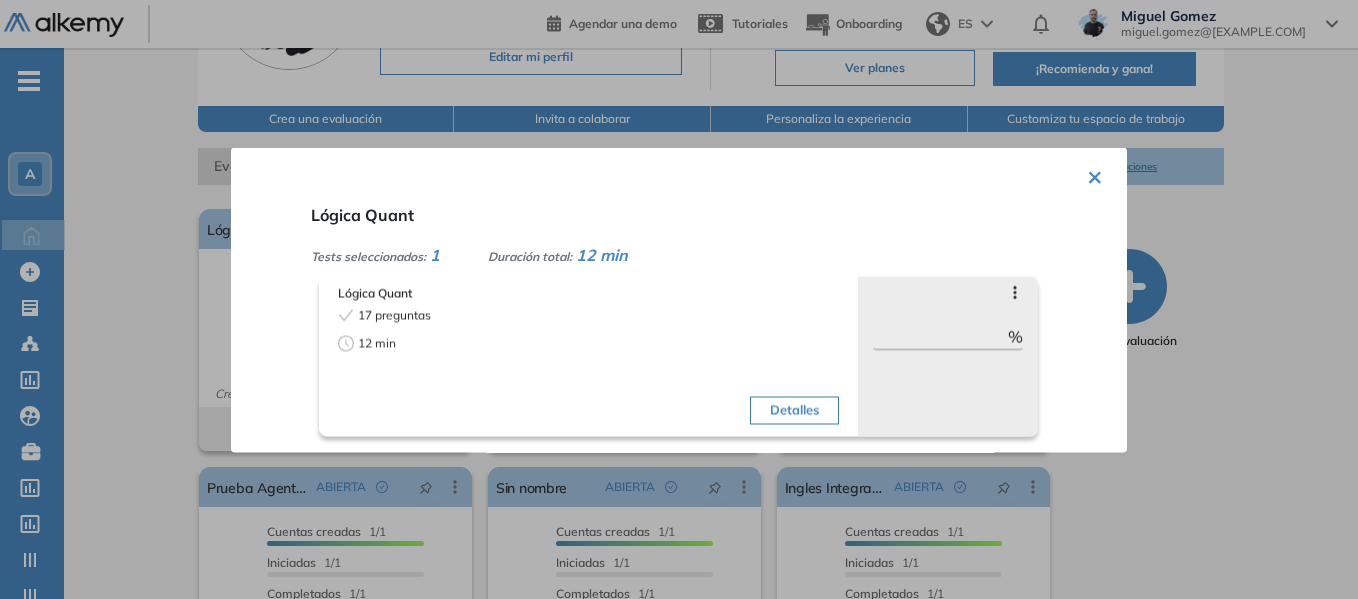 click on "Detalles" at bounding box center [794, 410] 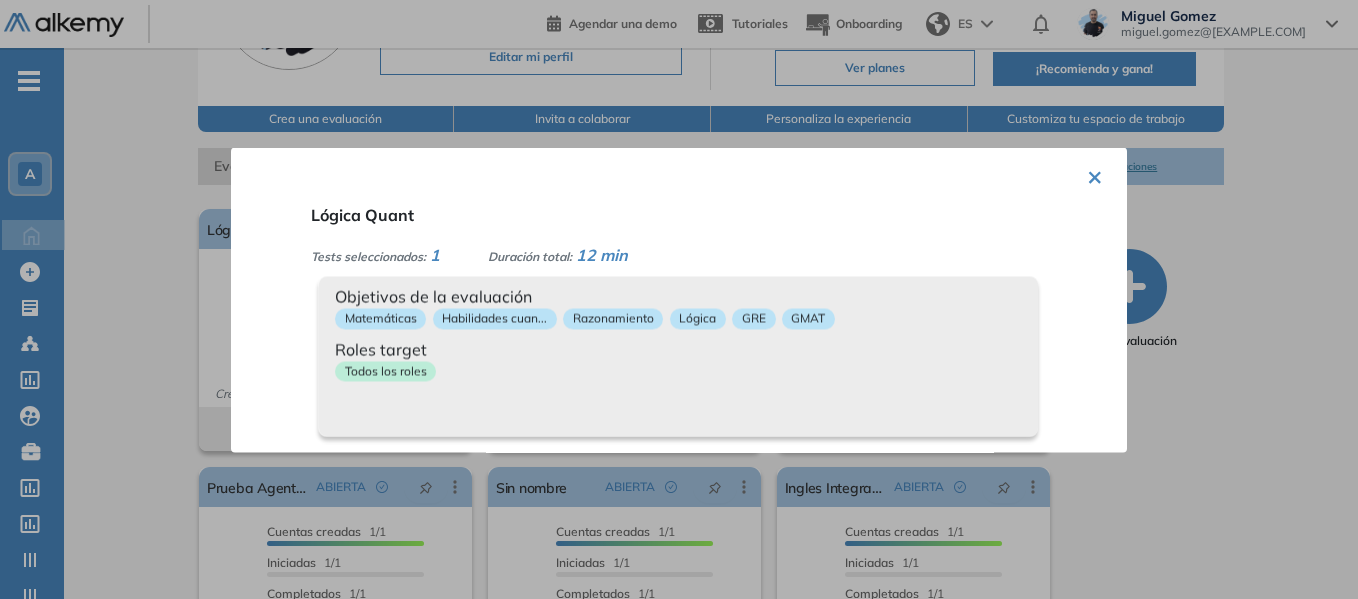 click on "×" at bounding box center (1095, 174) 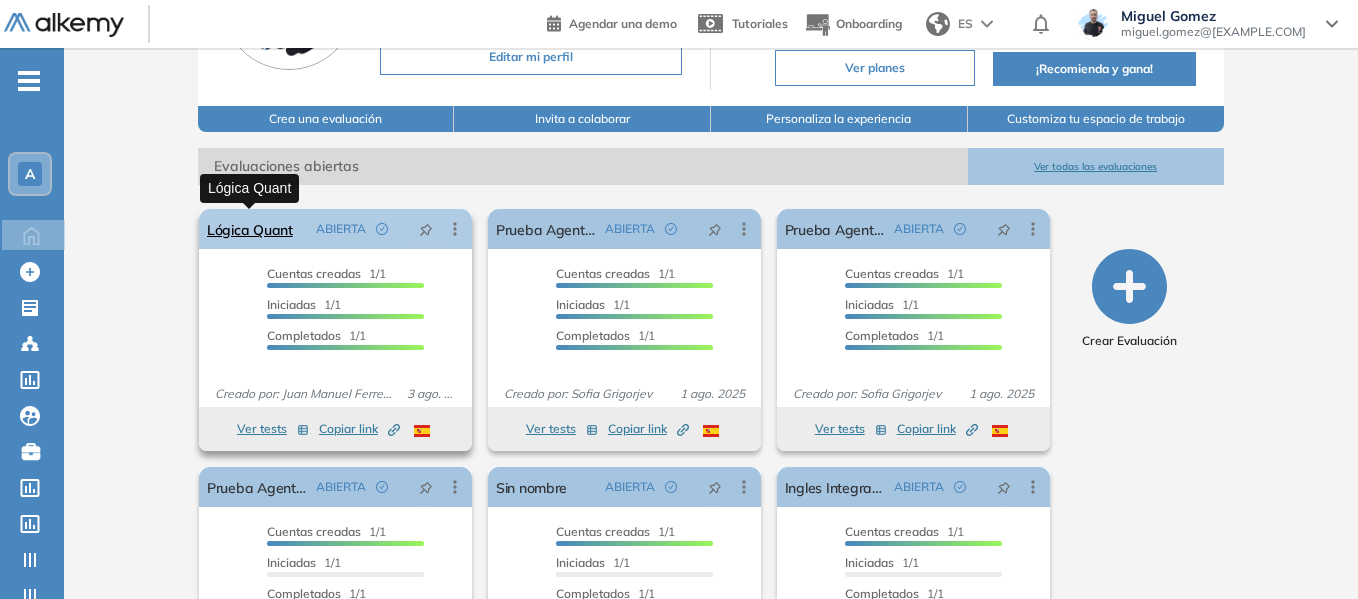 click on "Lógica Quant" at bounding box center [250, 229] 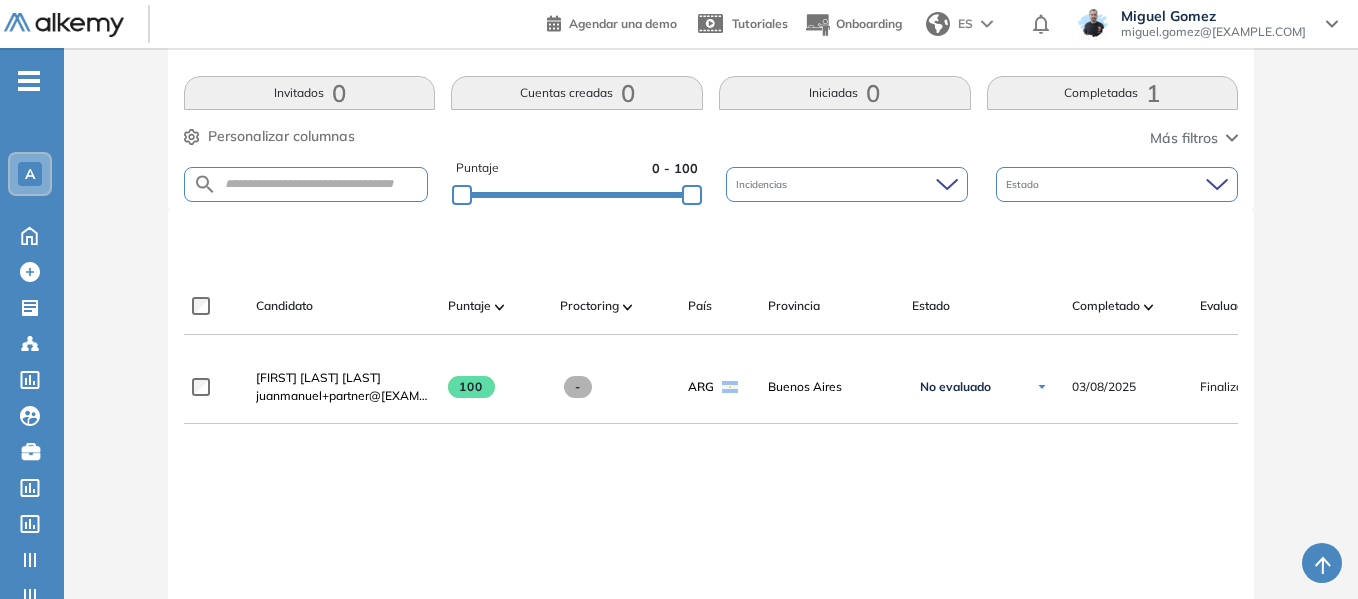 scroll, scrollTop: 400, scrollLeft: 0, axis: vertical 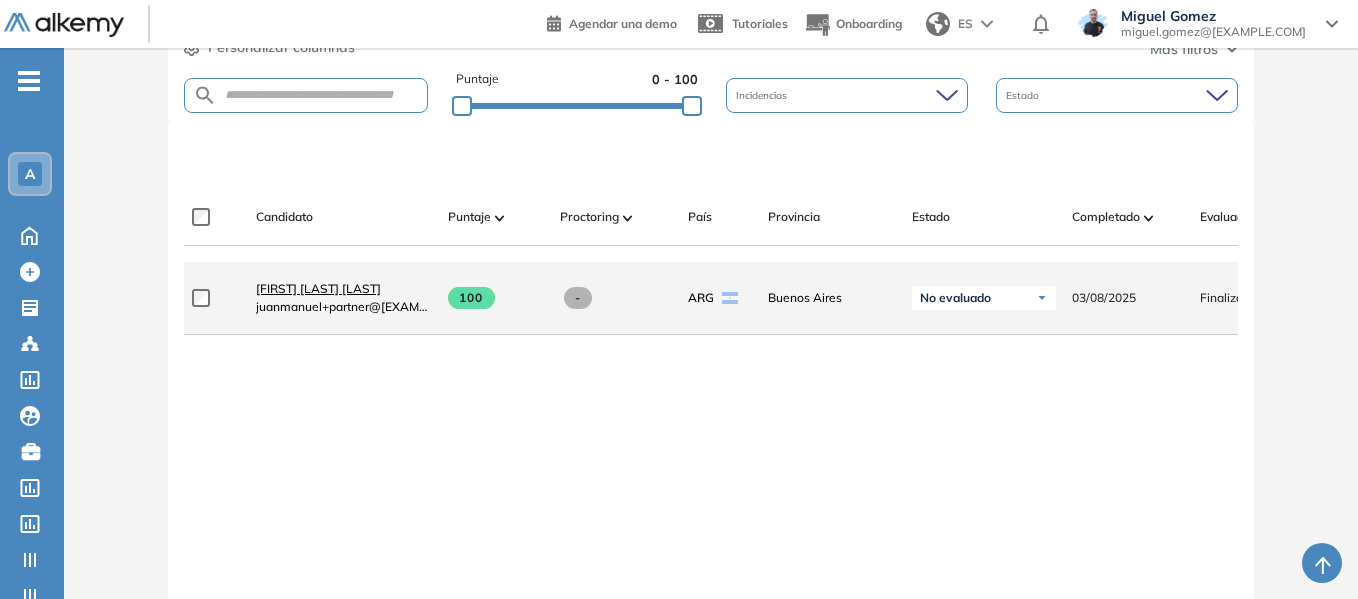 click on "Juan Manuel Ferreyra Maspero" at bounding box center (318, 288) 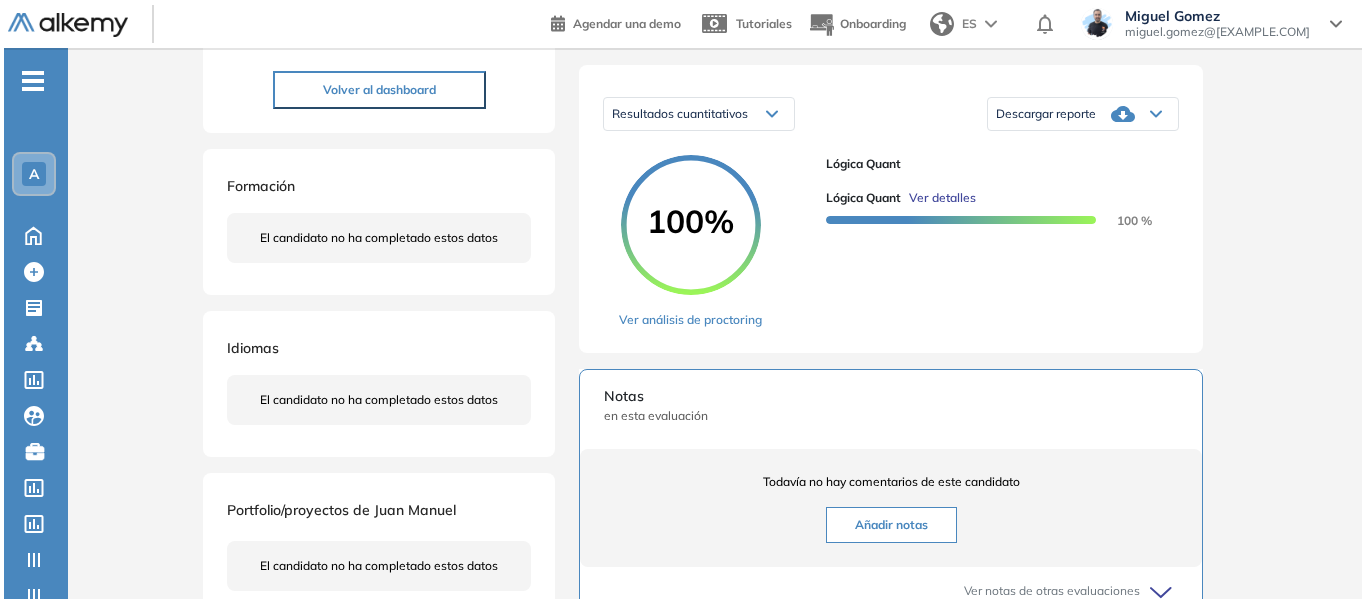 scroll, scrollTop: 300, scrollLeft: 0, axis: vertical 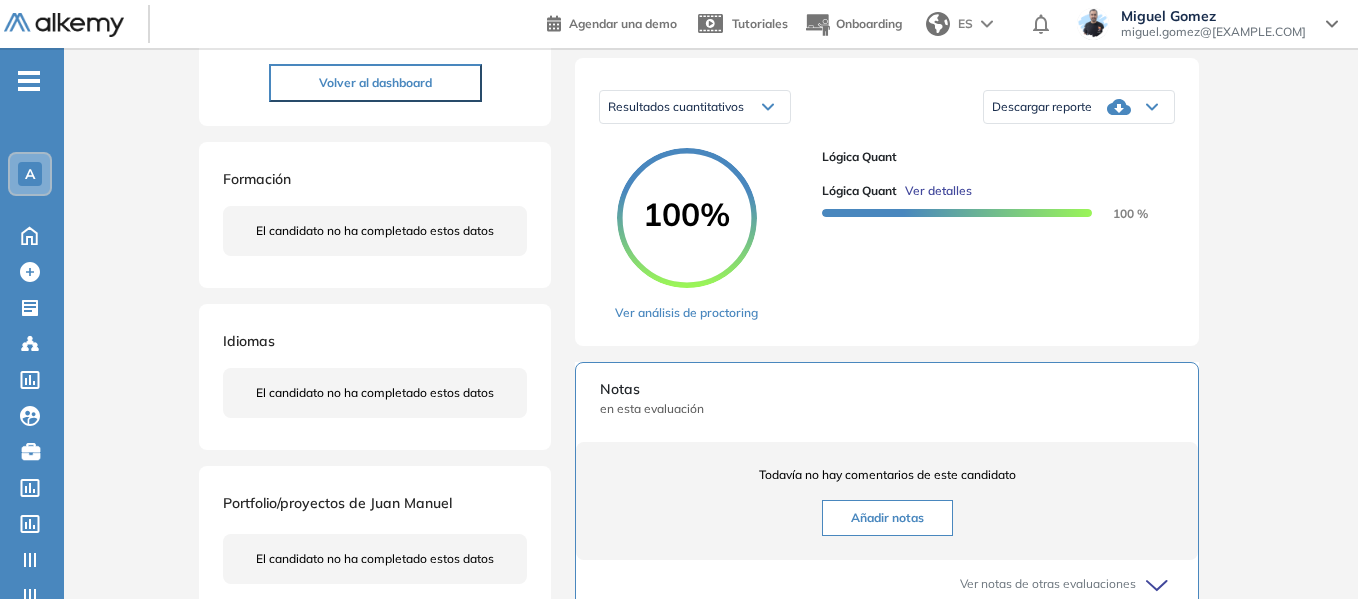 click on "Ver detalles" at bounding box center [938, 191] 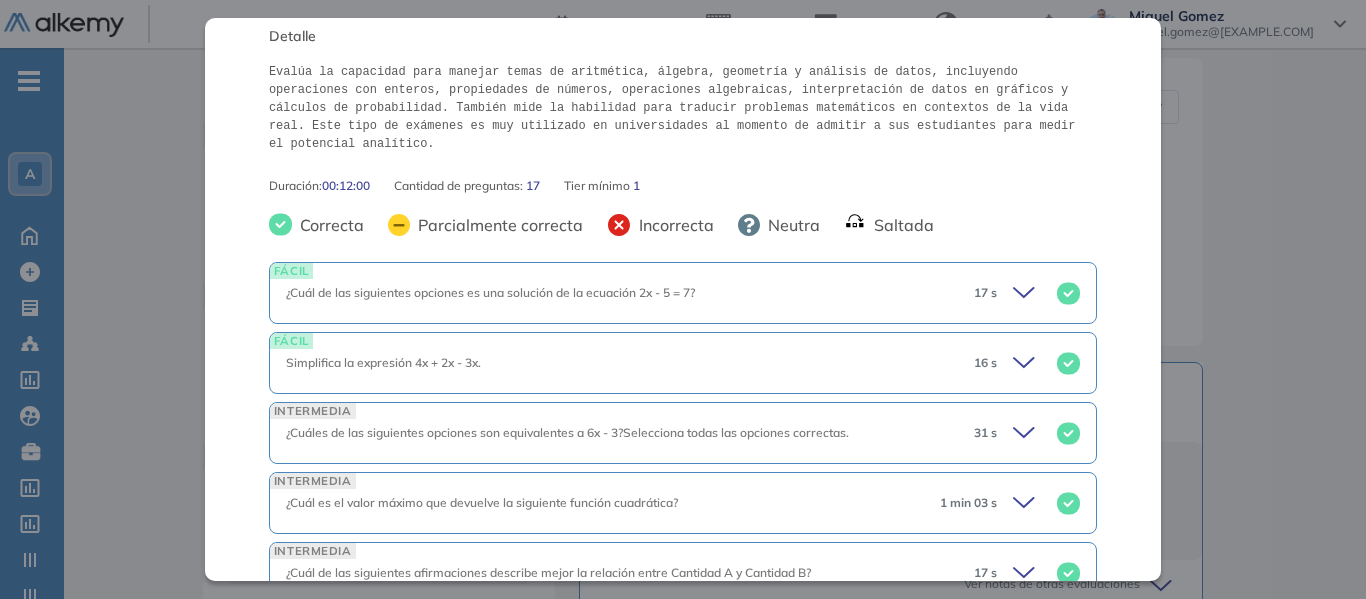 scroll, scrollTop: 400, scrollLeft: 0, axis: vertical 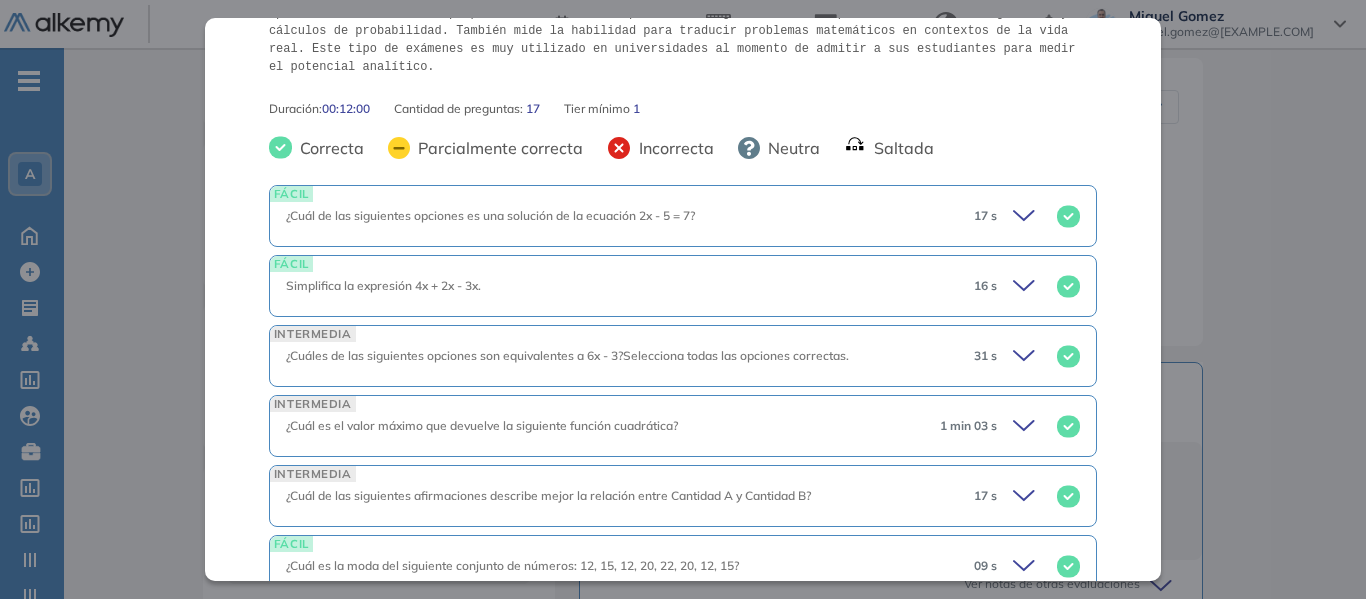 click 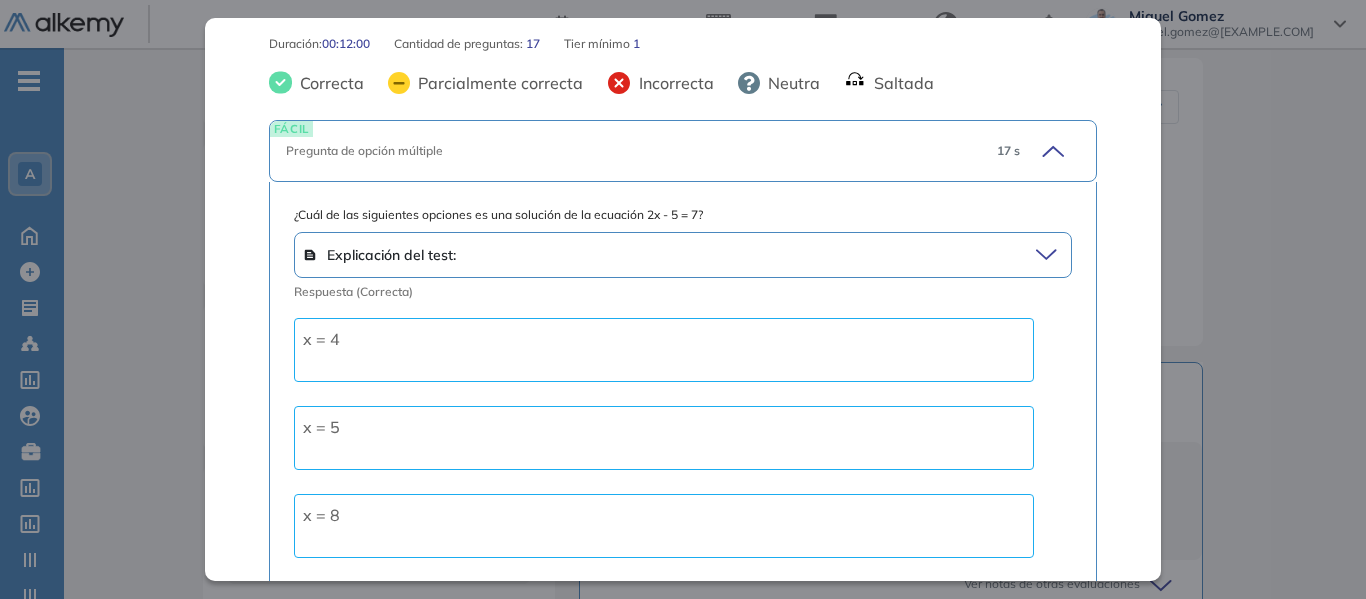 scroll, scrollTop: 500, scrollLeft: 0, axis: vertical 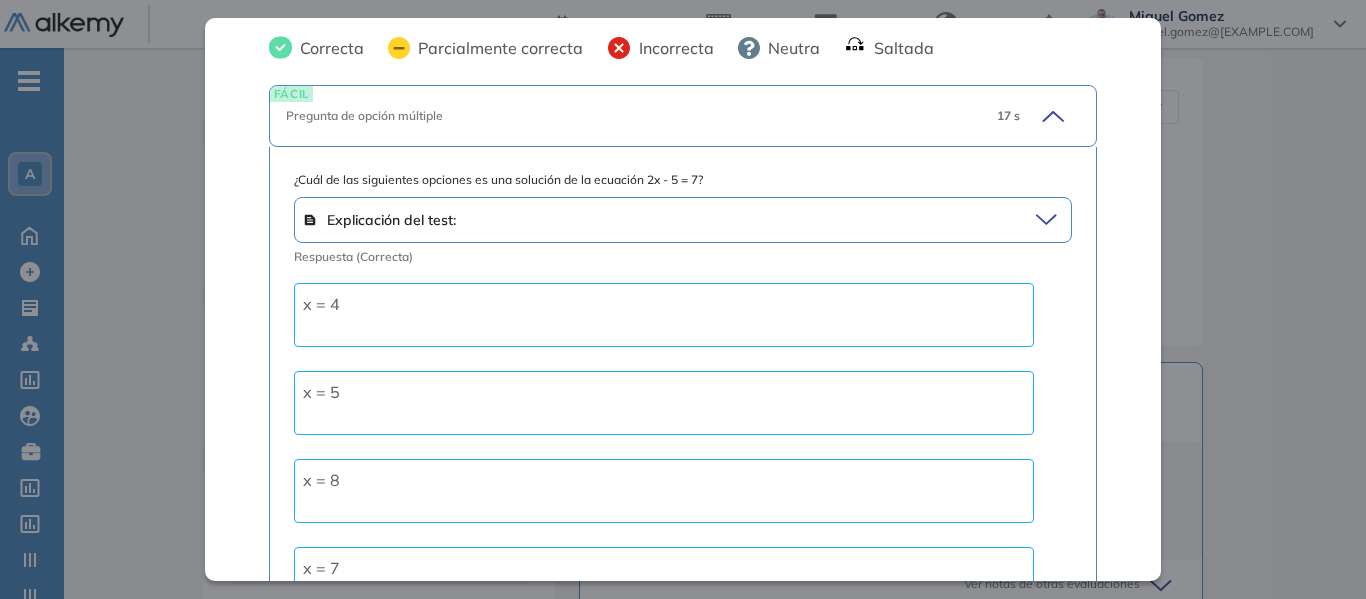 click 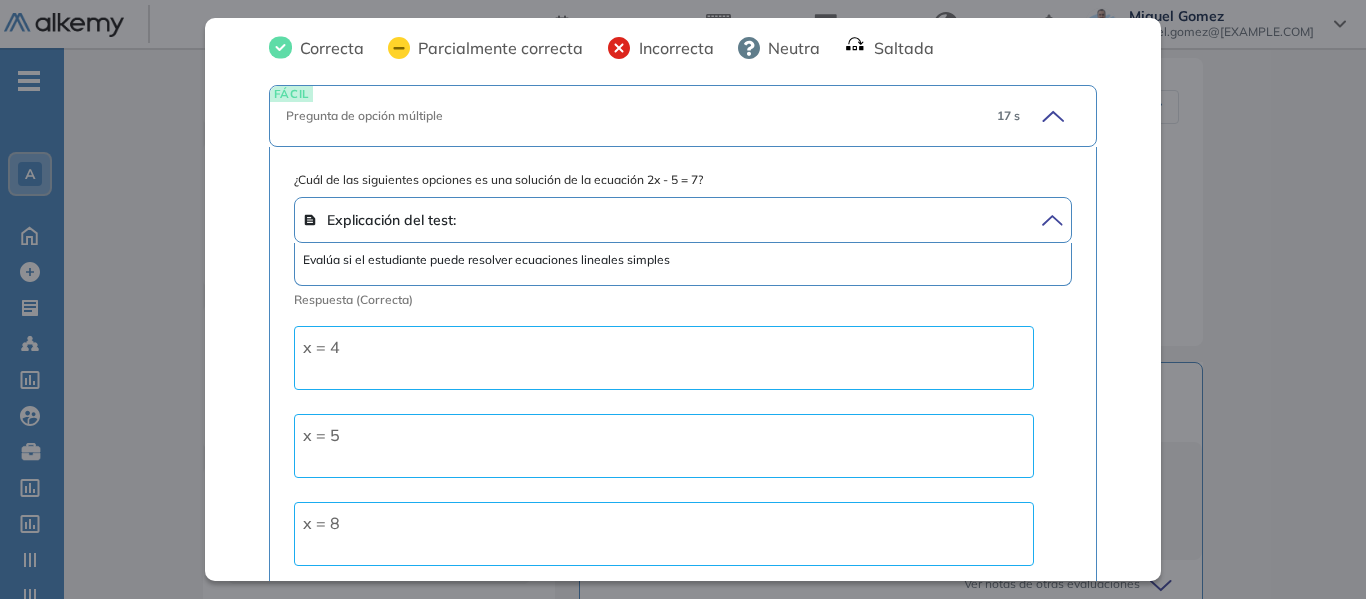 click 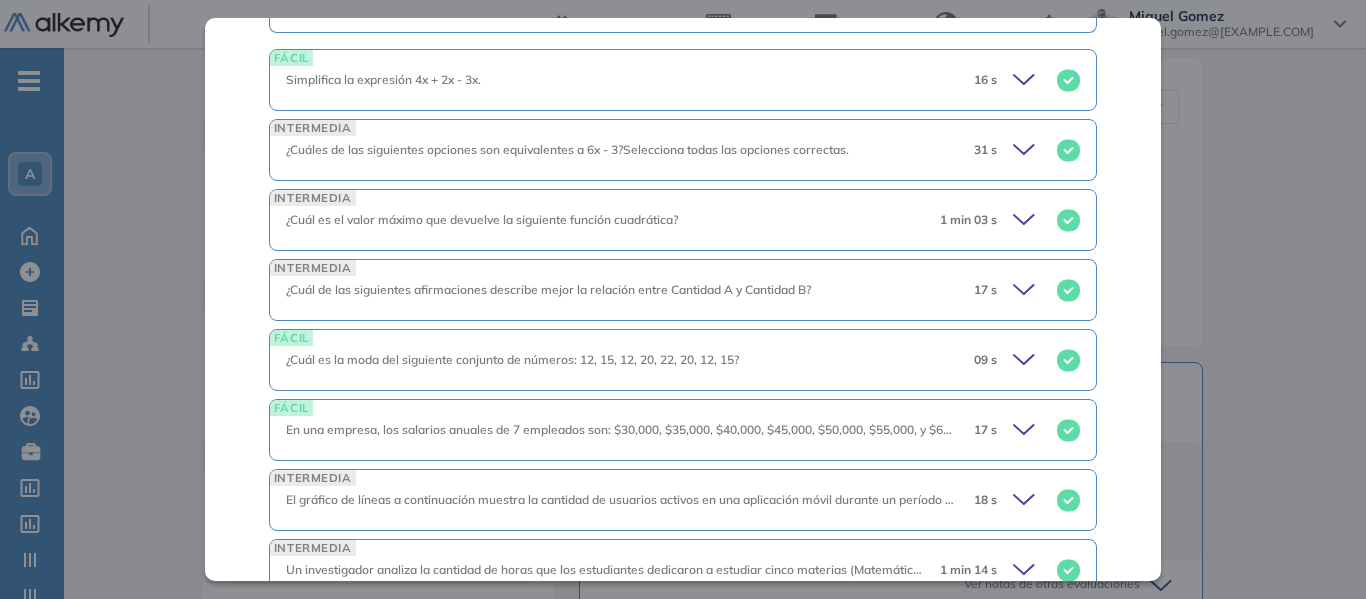 scroll, scrollTop: 1200, scrollLeft: 0, axis: vertical 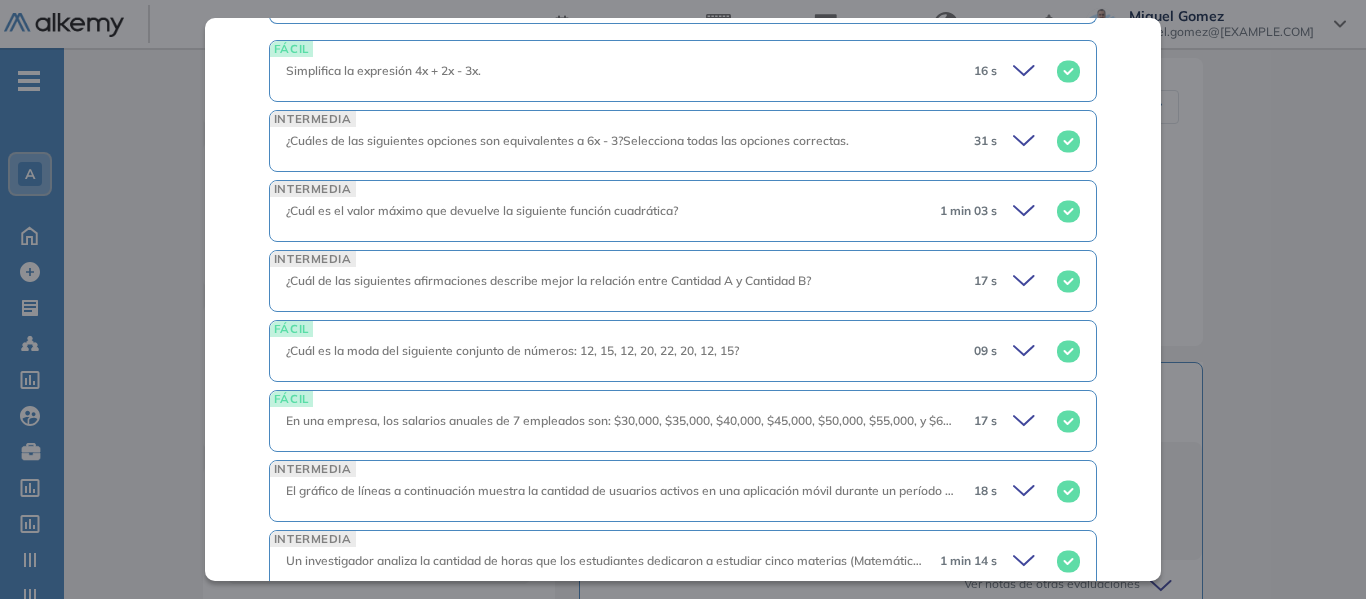 click 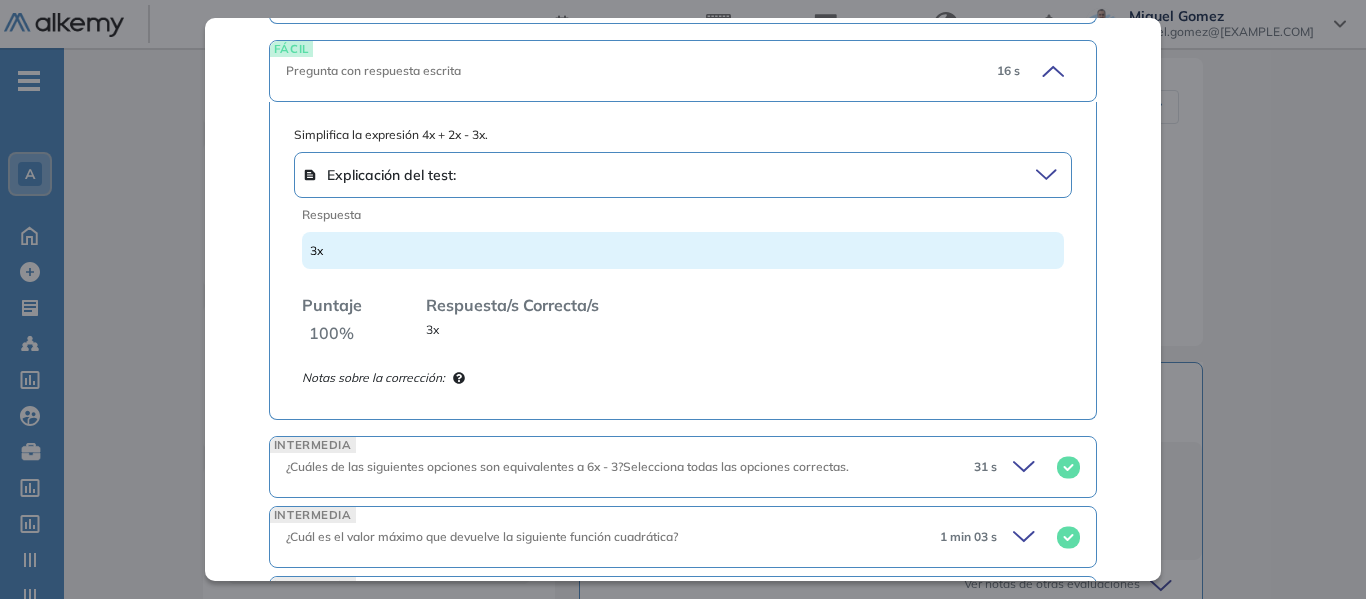 click 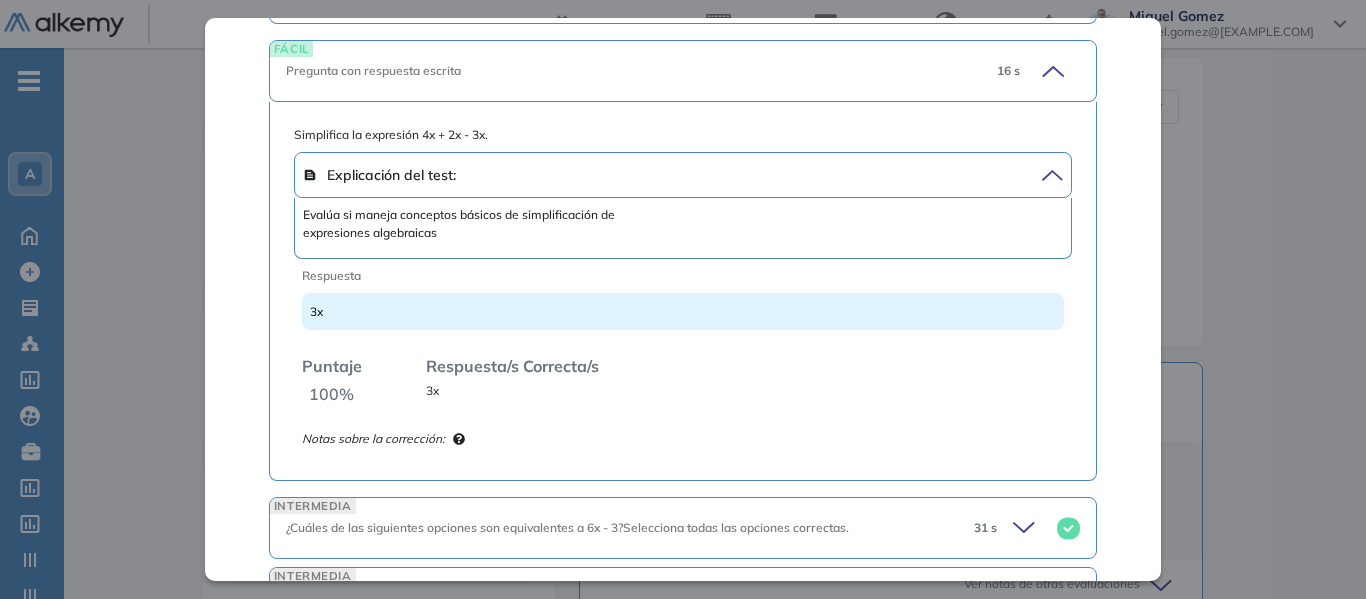 click 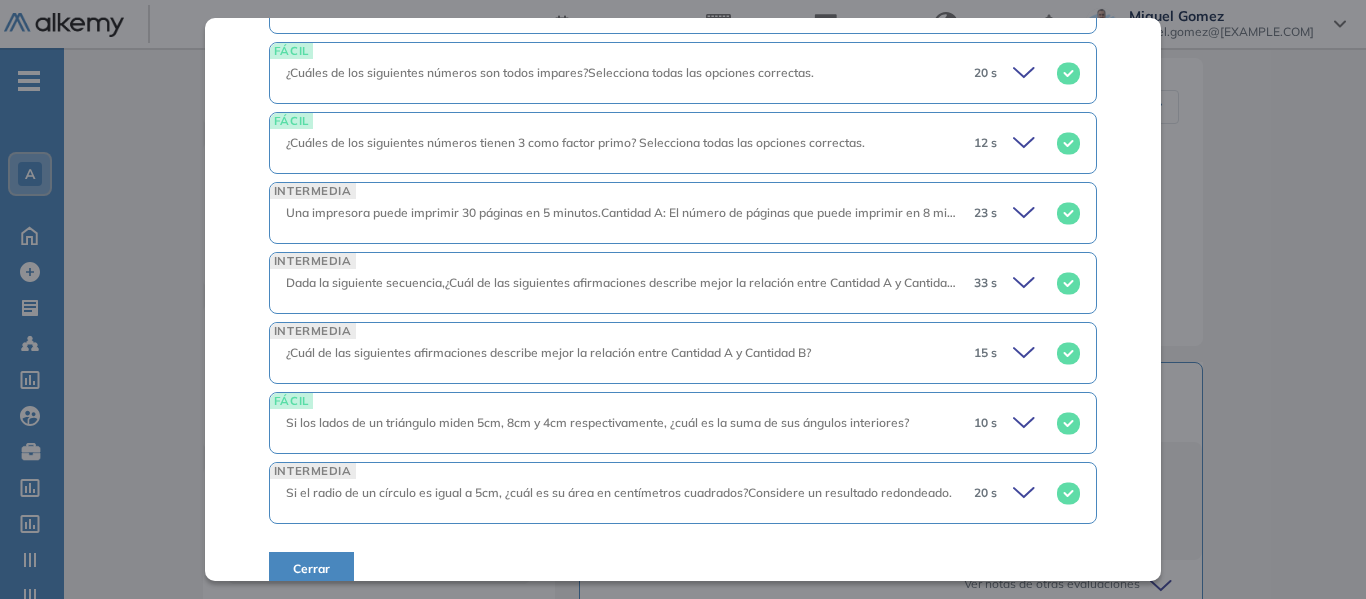 scroll, scrollTop: 2161, scrollLeft: 0, axis: vertical 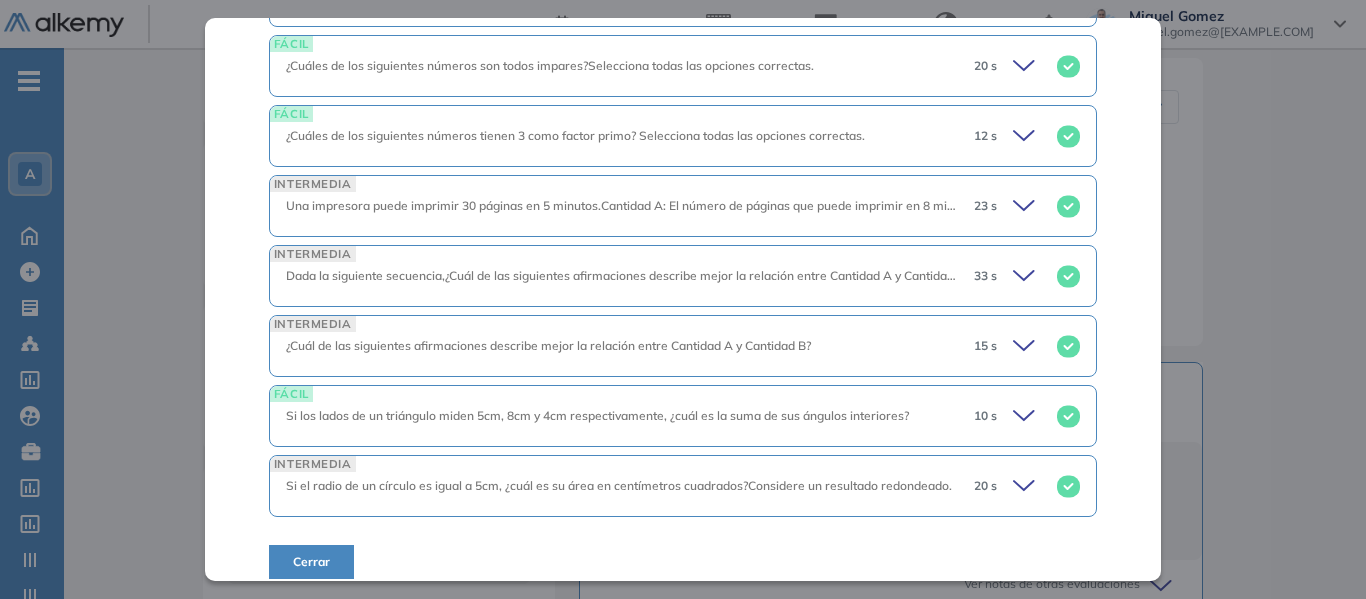 click 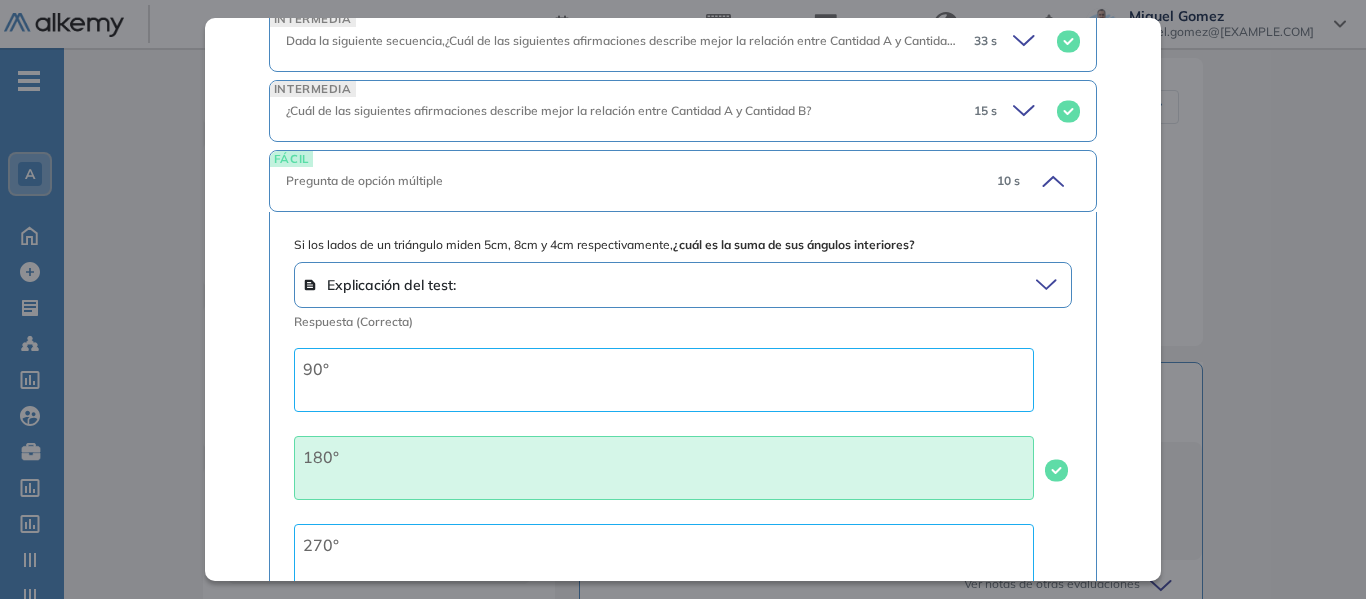 scroll, scrollTop: 2461, scrollLeft: 0, axis: vertical 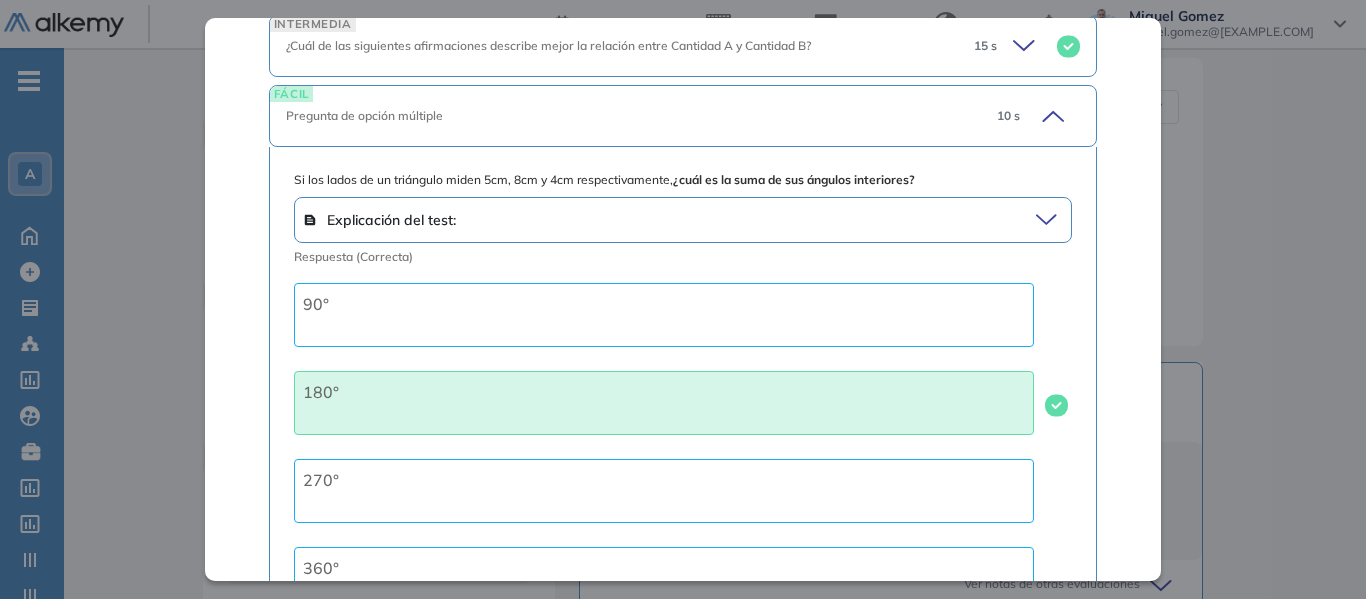 click 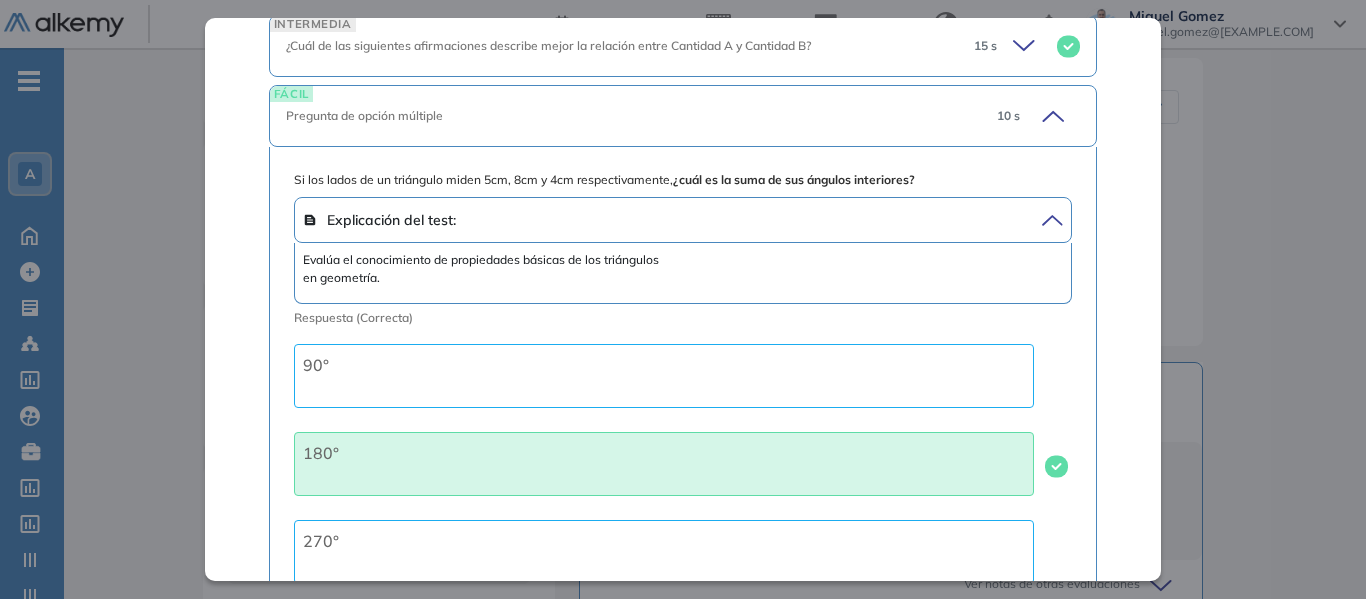 click 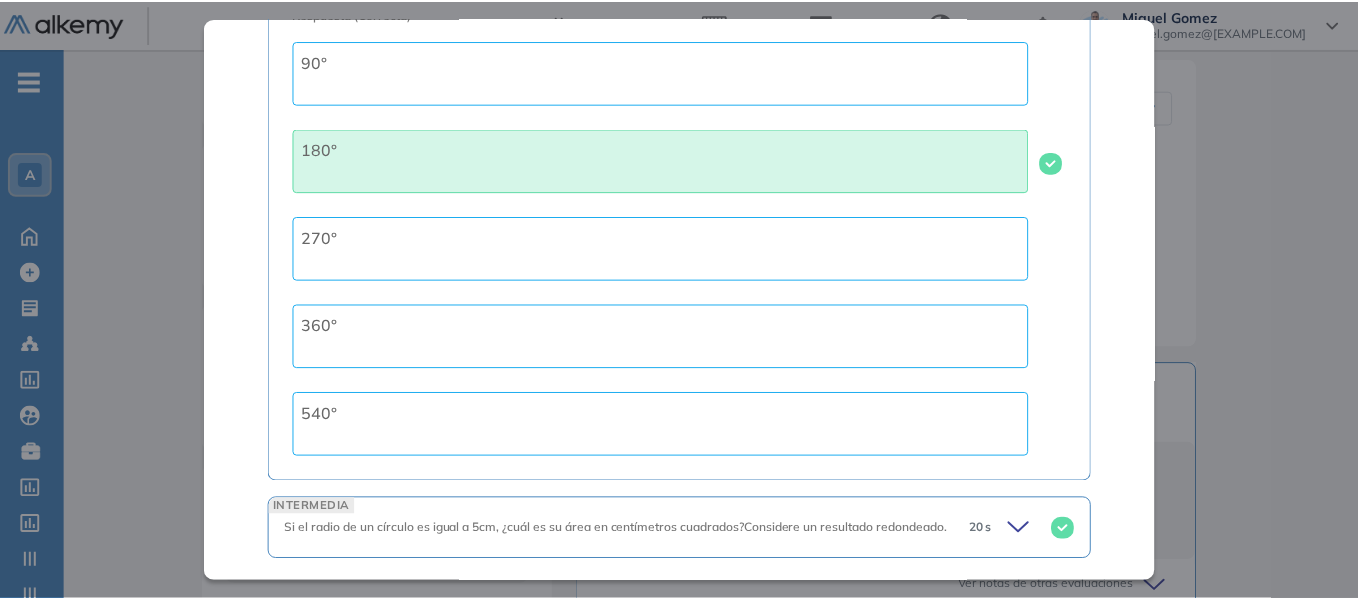 scroll, scrollTop: 2746, scrollLeft: 0, axis: vertical 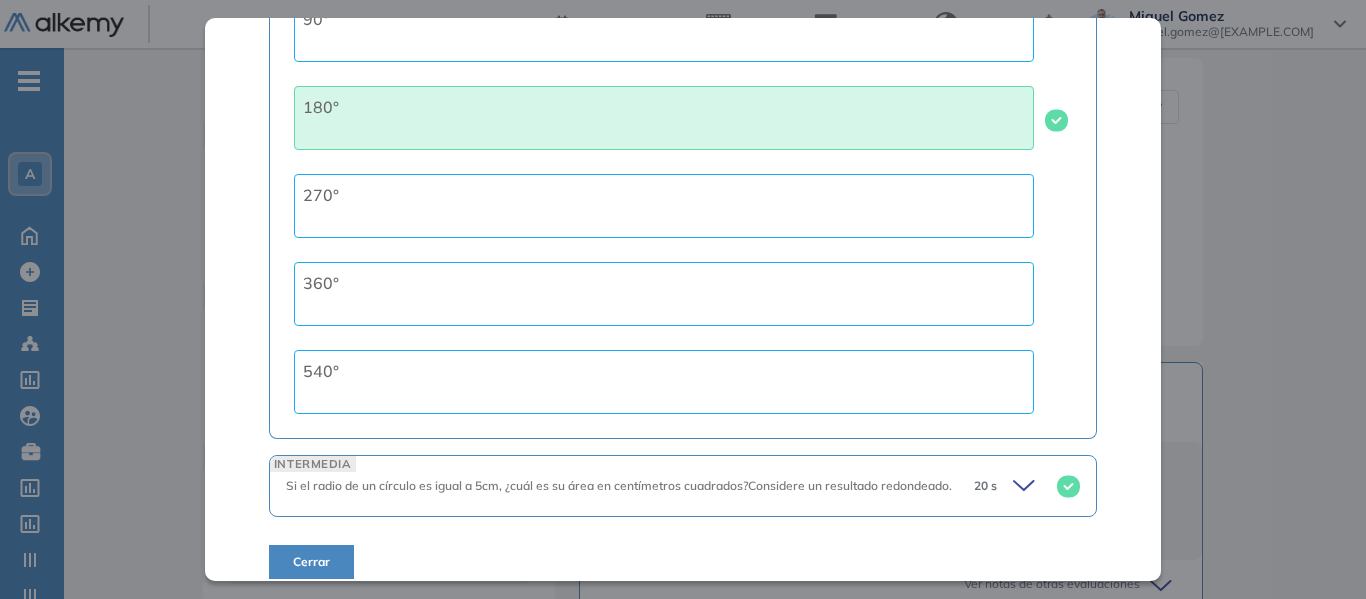 click on "Lógica Quant Cognitivas Integrador Idiomas Objetivos Matemáticas Habilidades cuantitativas Razonamiento Lógica GRE GMAT Resumen del Test: Basado en el test GRE de Razonamiento Cuantitativo, mide la habilidad para aplicar conceptos matemáticos, comprender ideas de matemáticas, razonar cuantitativamente y resolver problemas usando métodos cuantitativos. Detalle Evalúa la capacidad para manejar temas de aritmética, álgebra, geometría y análisis de datos, incluyendo operaciones con enteros, propiedades de números, operaciones algebraicas, interpretación de datos en gráficos y cálculos de probabilidad. También mide la habilidad para traducir problemas matemáticos en contextos de la vida real. Este tipo de exámenes es muy utilizado en universidades al momento de admitir a sus estudiantes para medir el potencial analítico. Duración :  00:12:00 Cantidad de preguntas:   17 Tier mínimo   1 Correcta Parcialmente correcta Incorrecta Neutra Saltada FÁCIL Pregunta de opción múltiple 17 s x = 4 3x" at bounding box center [715, 392] 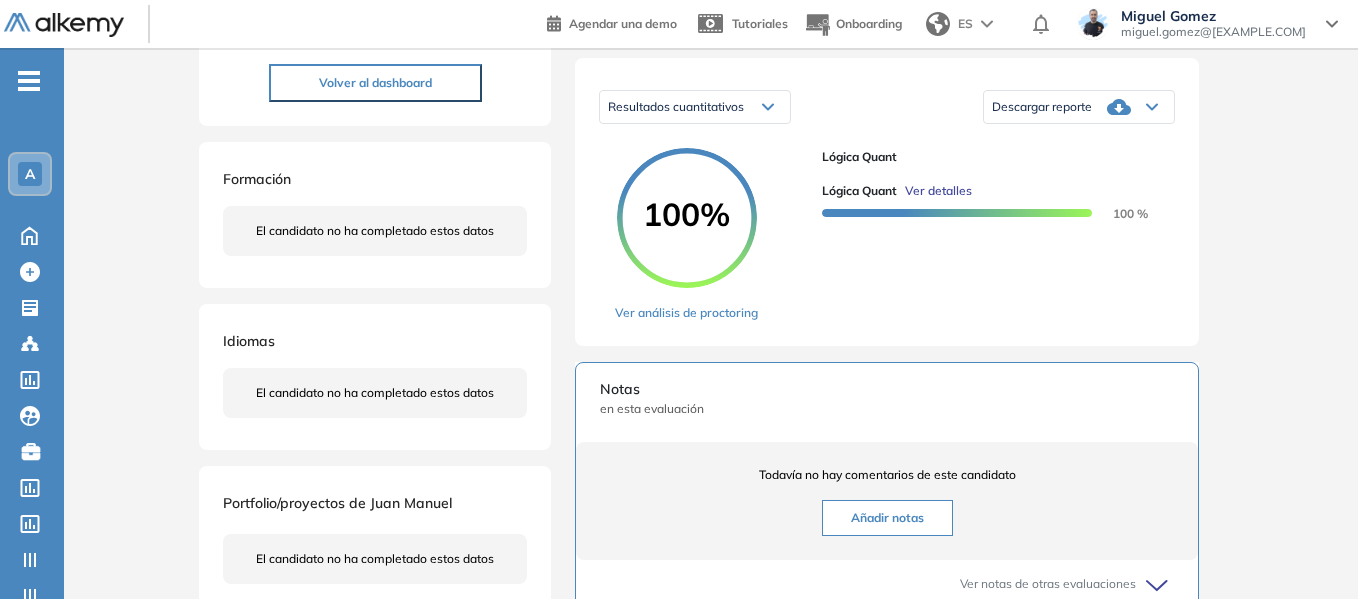 scroll, scrollTop: 294, scrollLeft: 0, axis: vertical 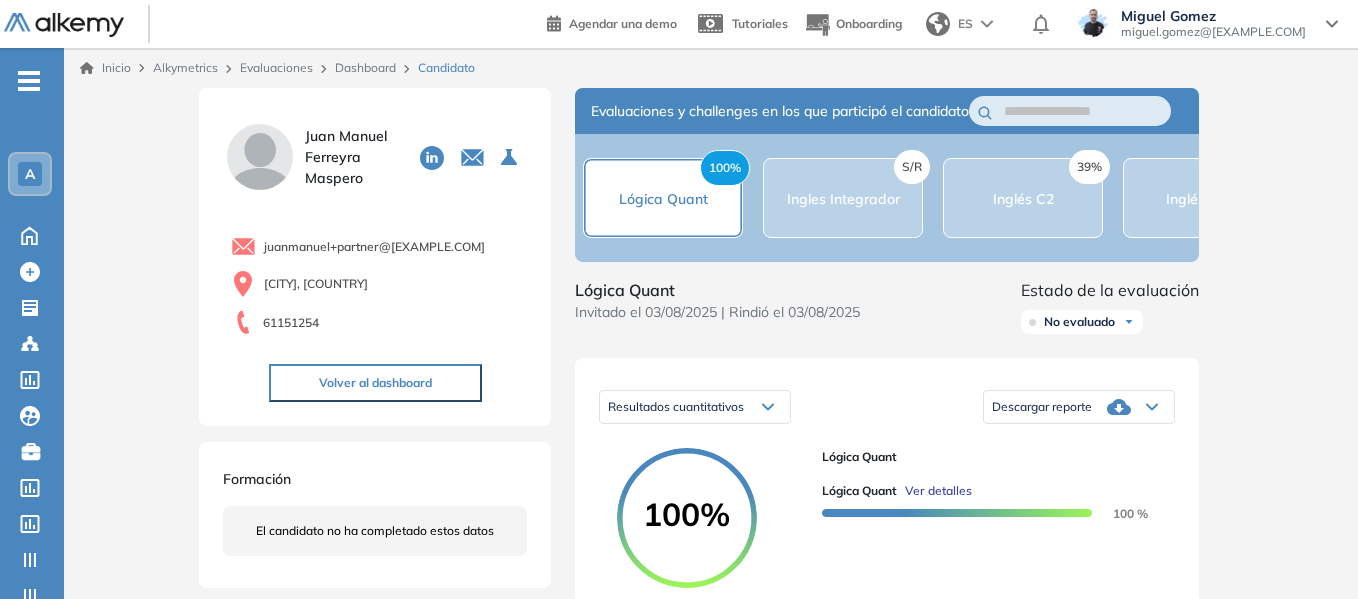 click on "Dashboard" at bounding box center (365, 67) 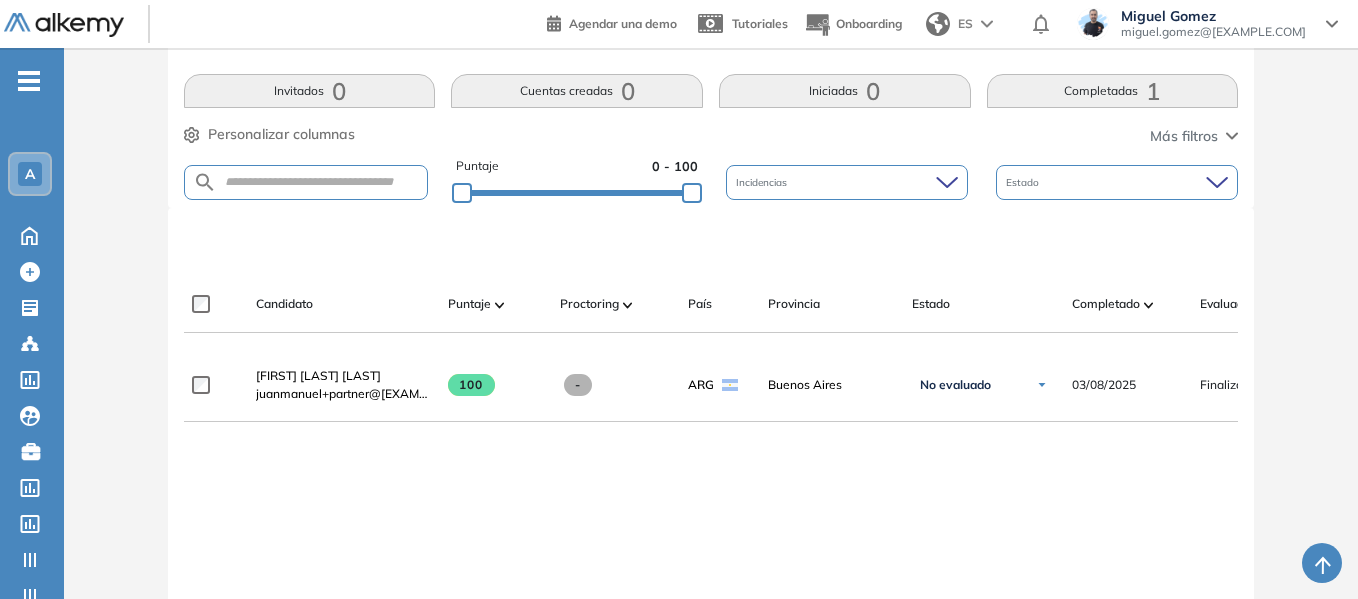 scroll, scrollTop: 0, scrollLeft: 0, axis: both 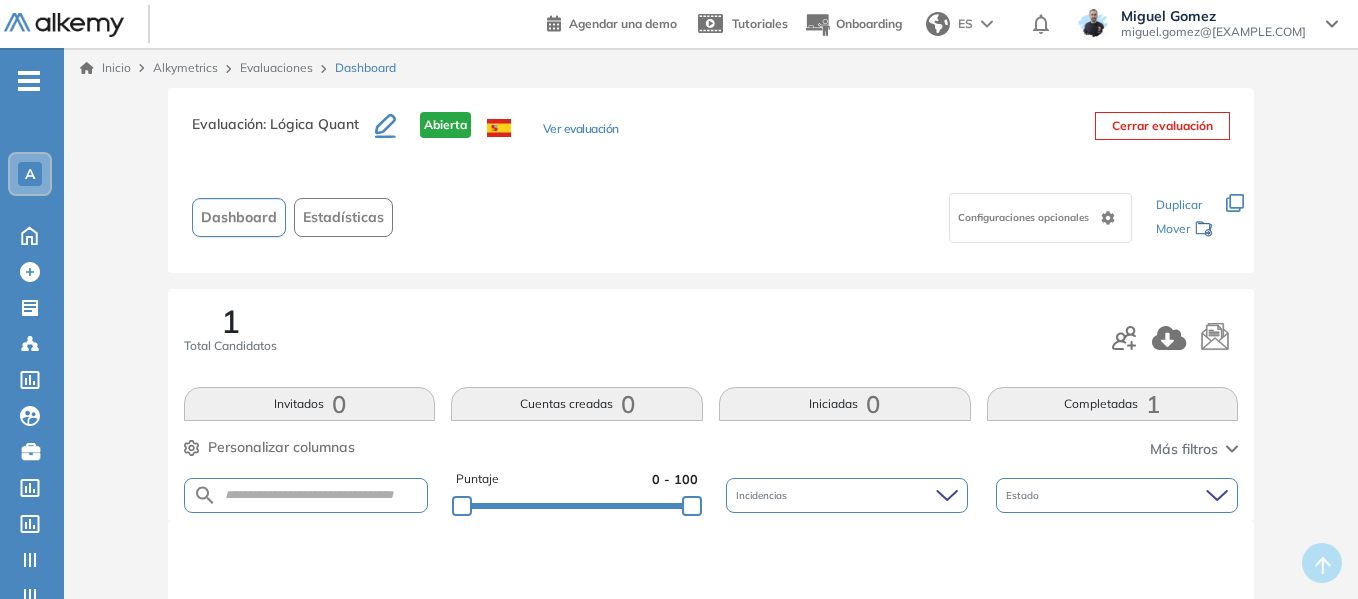 click on "Evaluaciones" at bounding box center [276, 67] 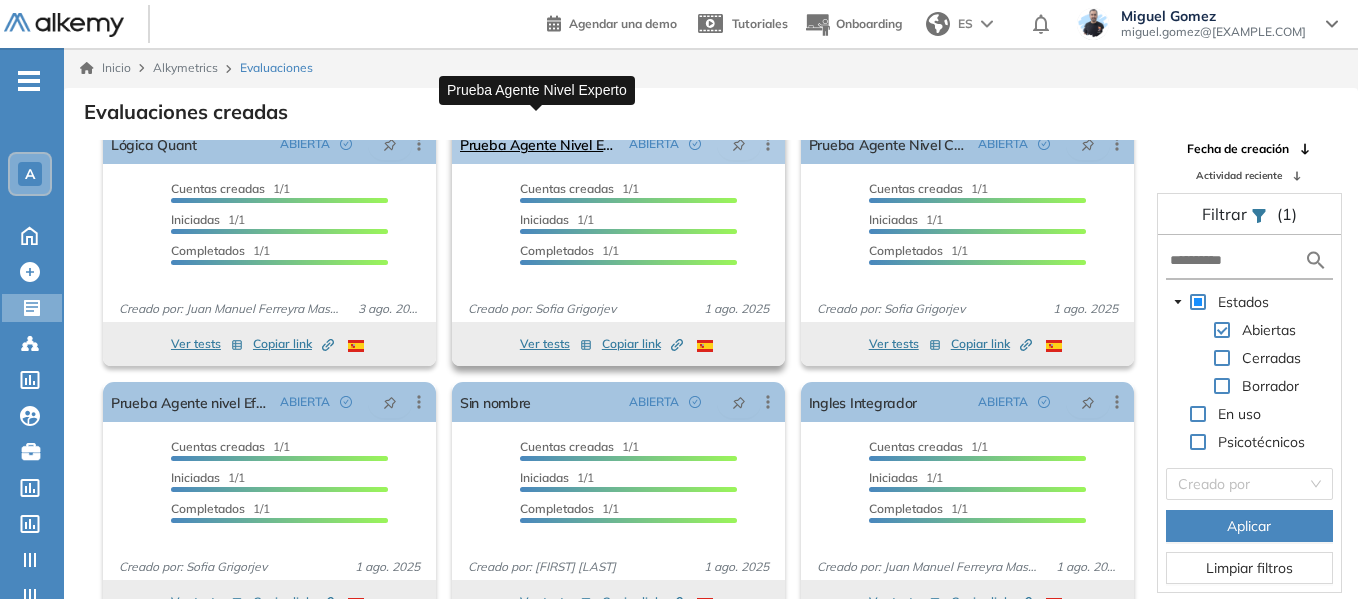 scroll, scrollTop: 37, scrollLeft: 0, axis: vertical 